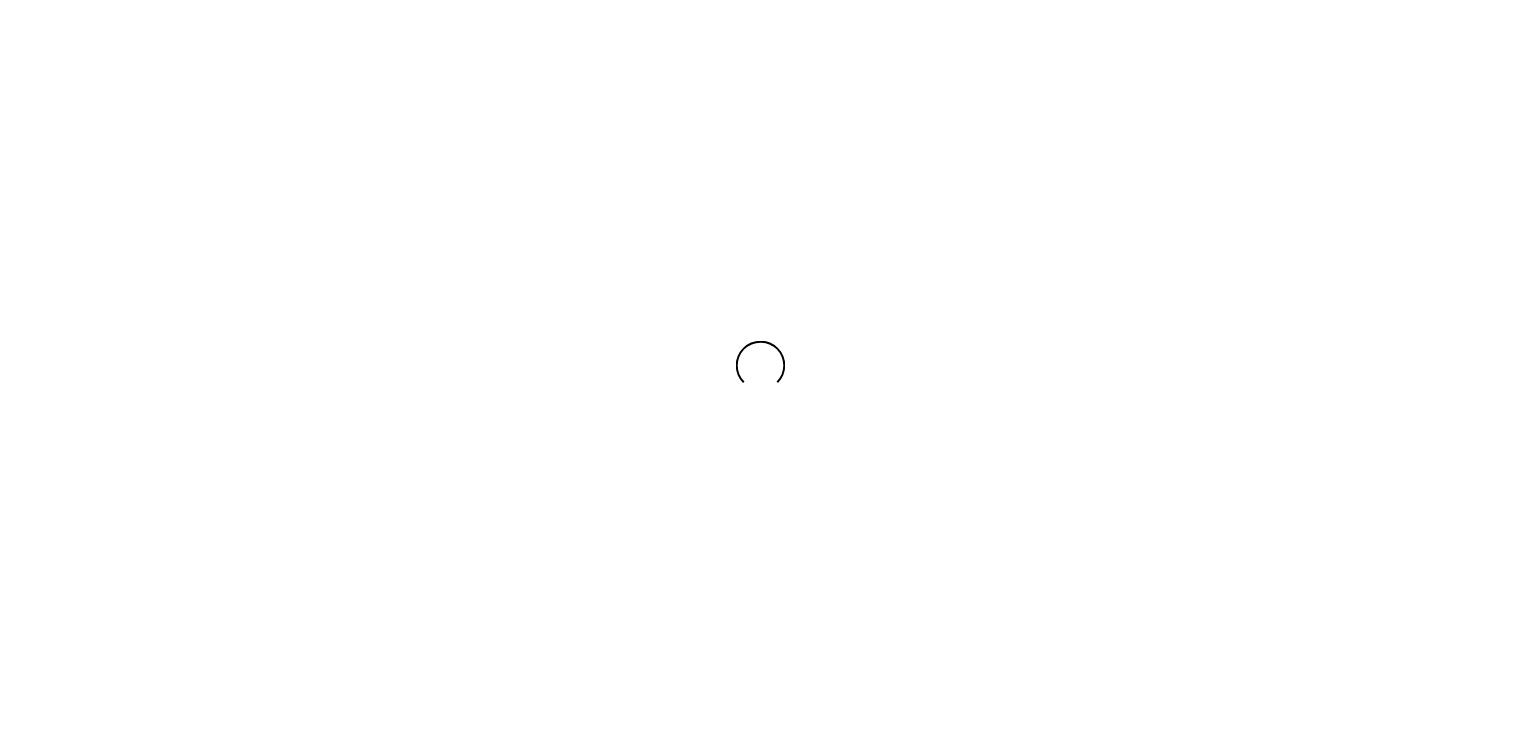 scroll, scrollTop: 0, scrollLeft: 0, axis: both 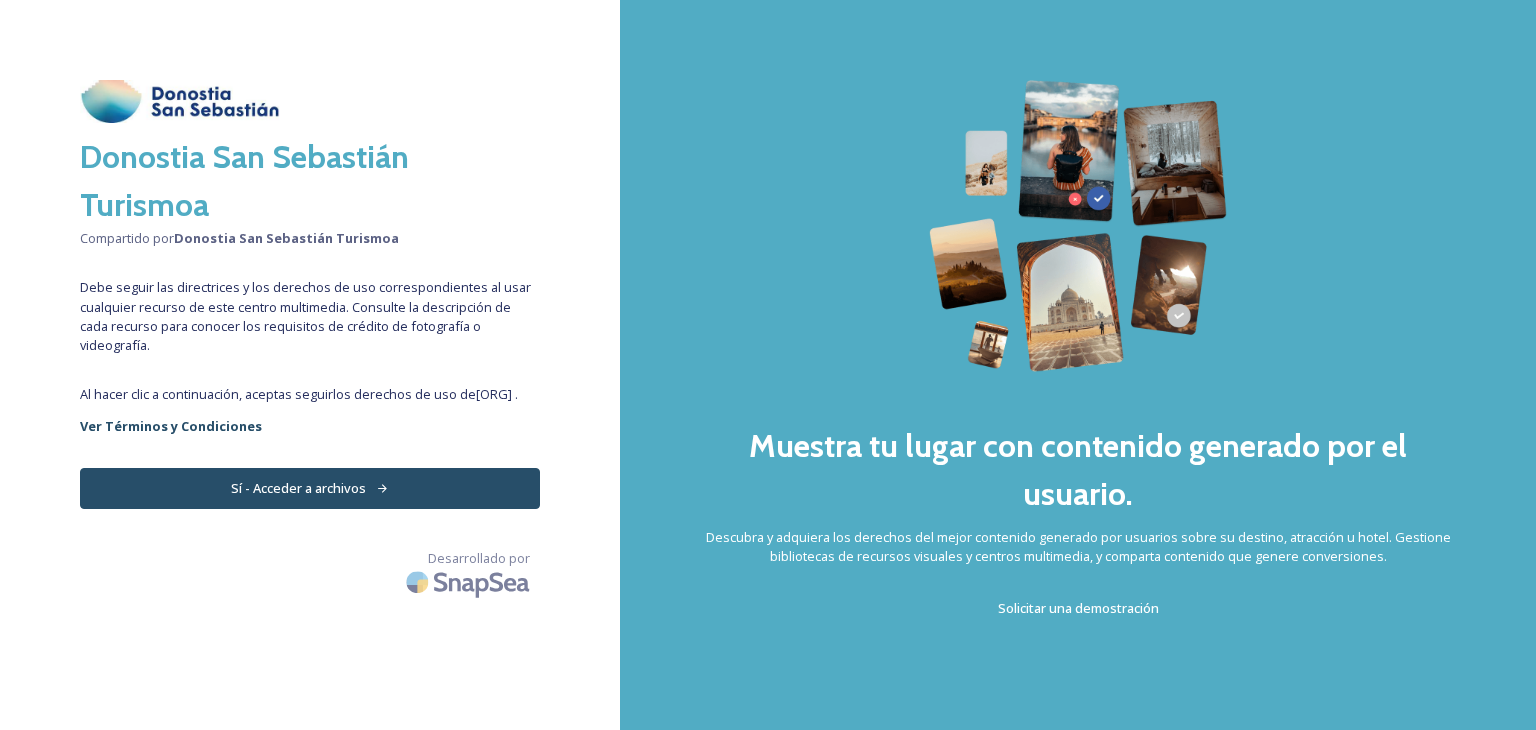 click on "Sí - Acceder a archivos" at bounding box center [310, 488] 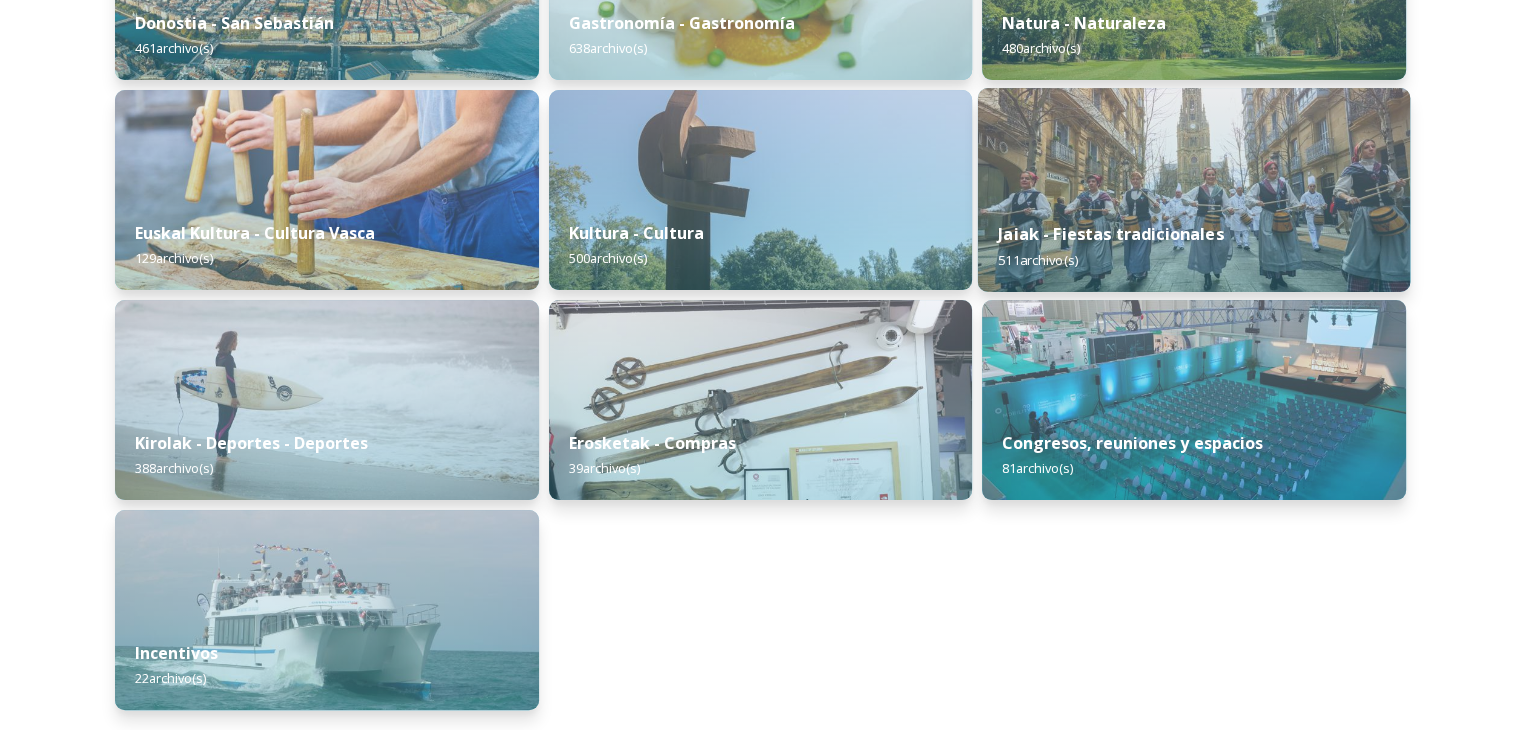 scroll, scrollTop: 240, scrollLeft: 0, axis: vertical 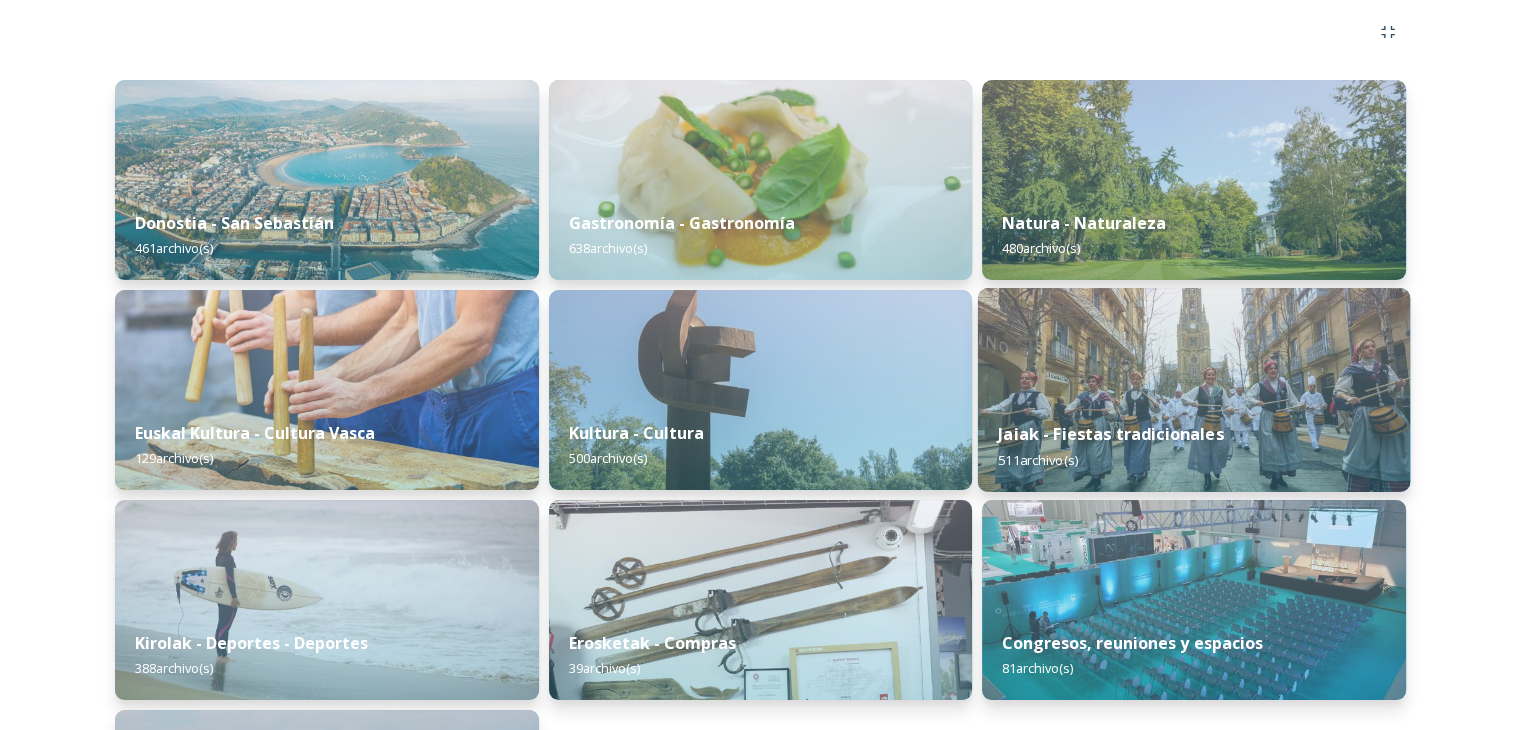 click at bounding box center (1194, 390) 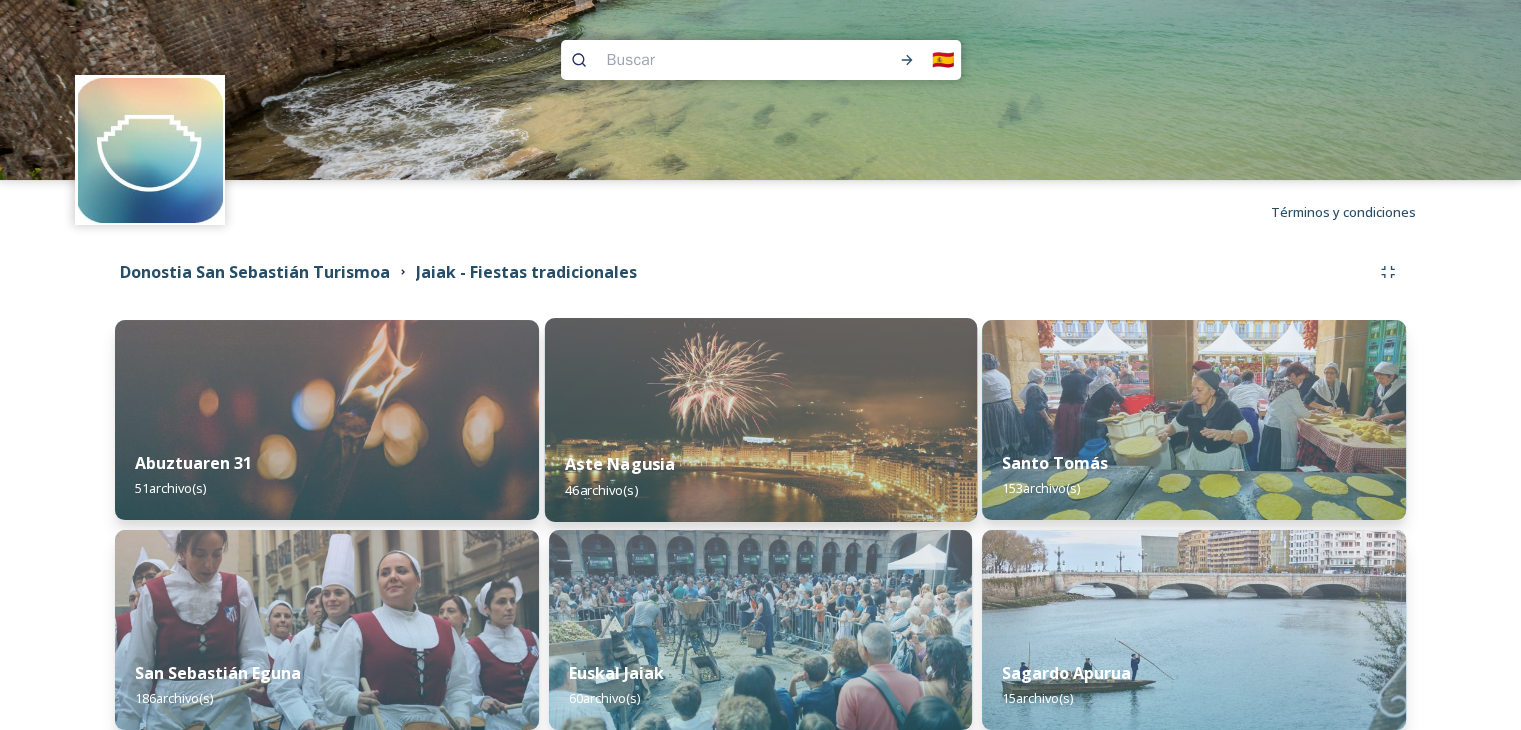 click at bounding box center [760, 420] 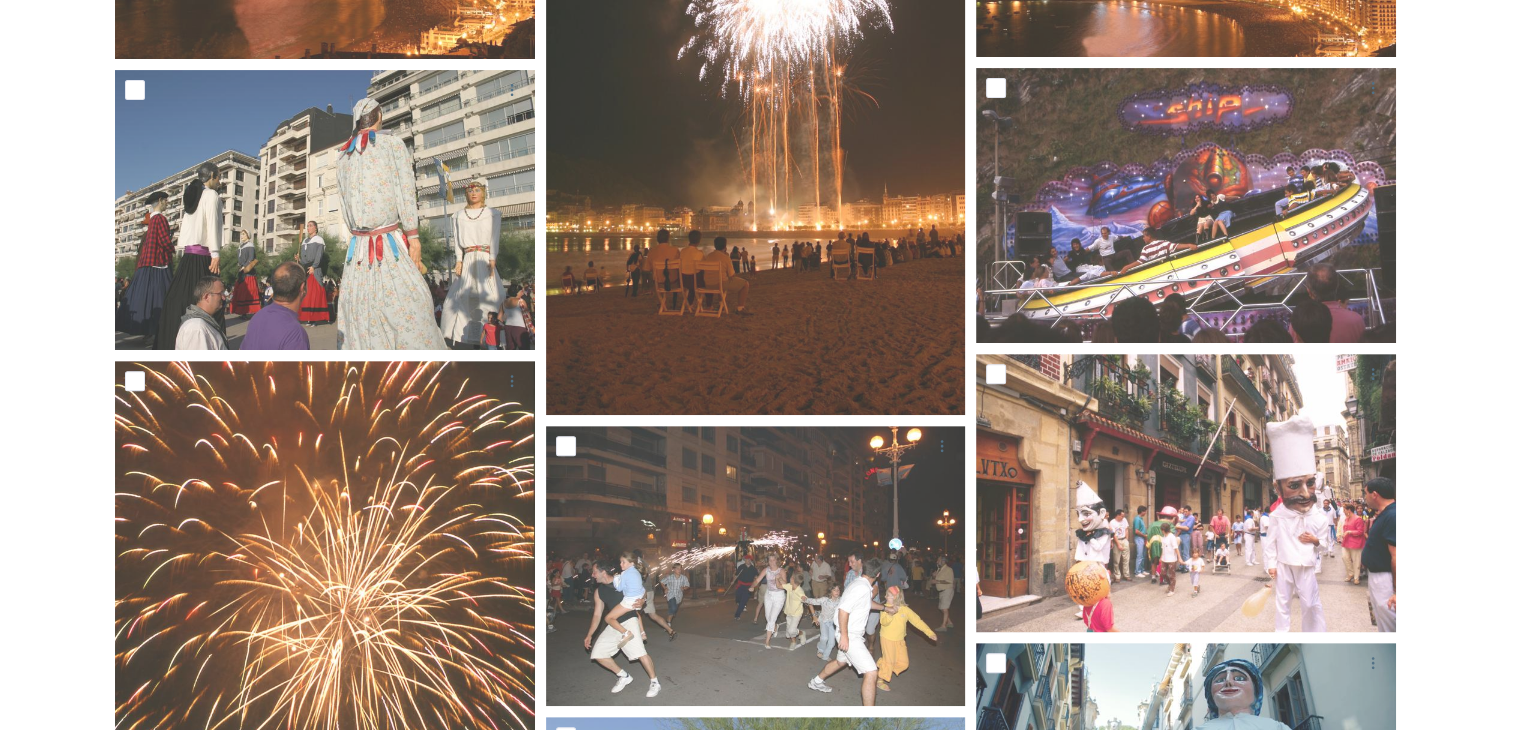 scroll, scrollTop: 700, scrollLeft: 0, axis: vertical 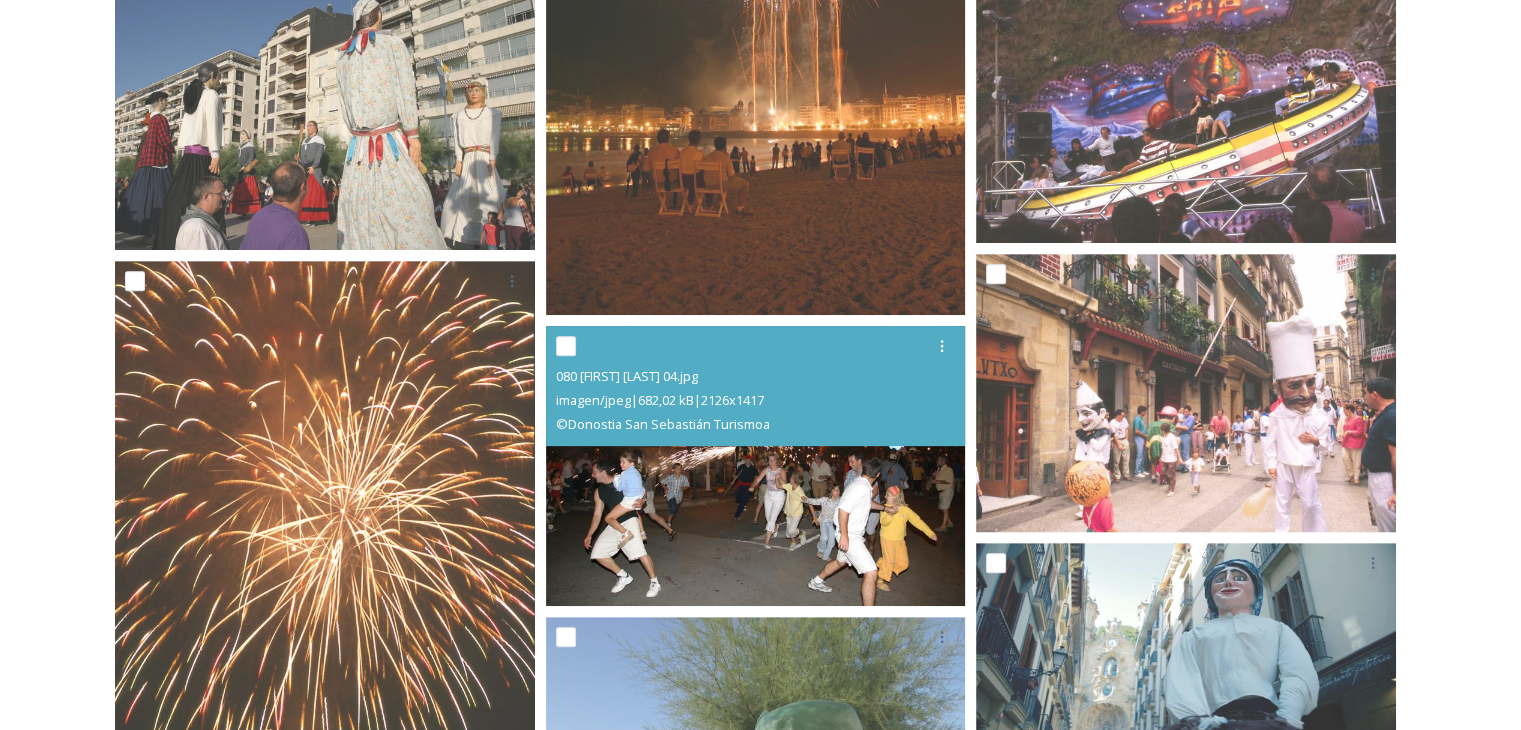 click at bounding box center (756, 466) 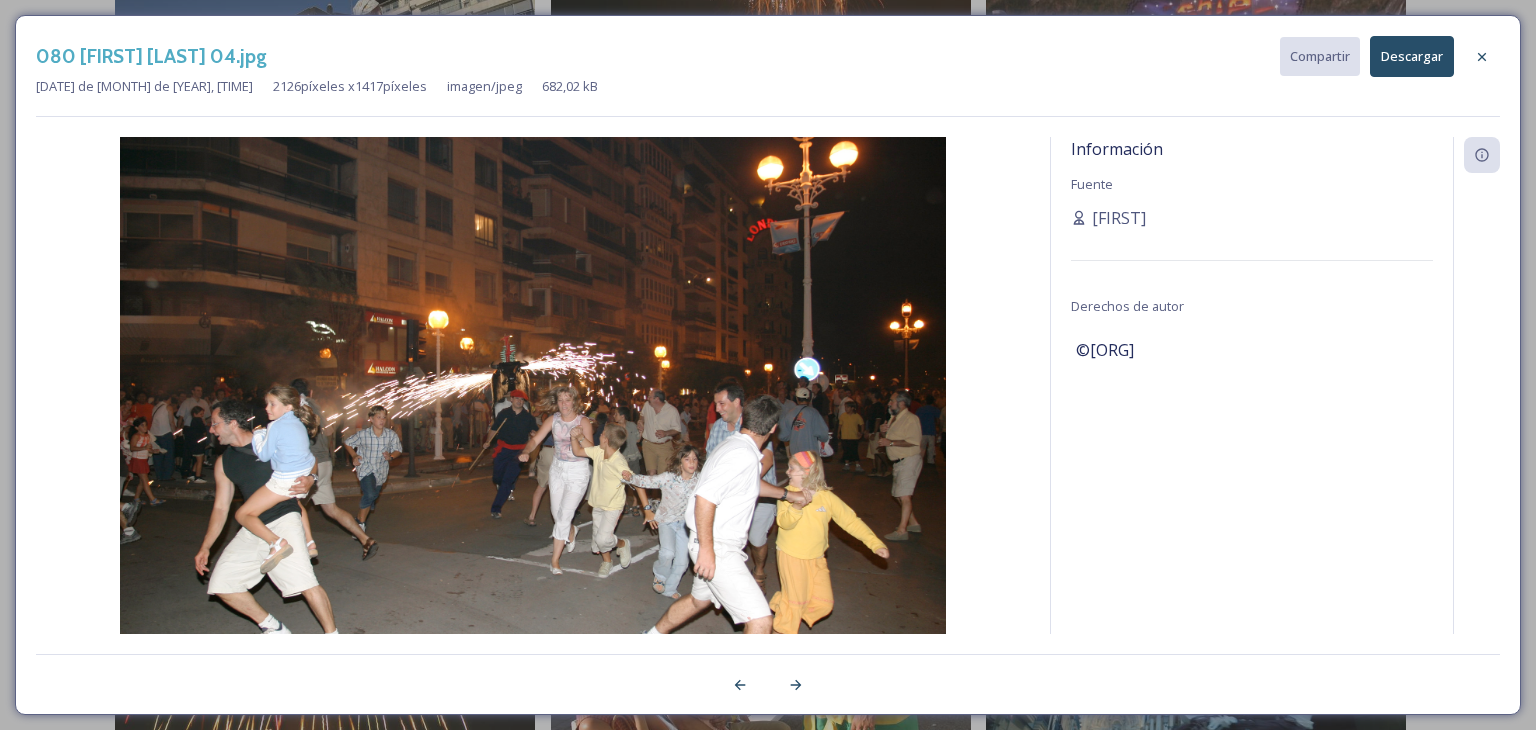 drag, startPoint x: 1125, startPoint y: 351, endPoint x: 1259, endPoint y: 342, distance: 134.3019 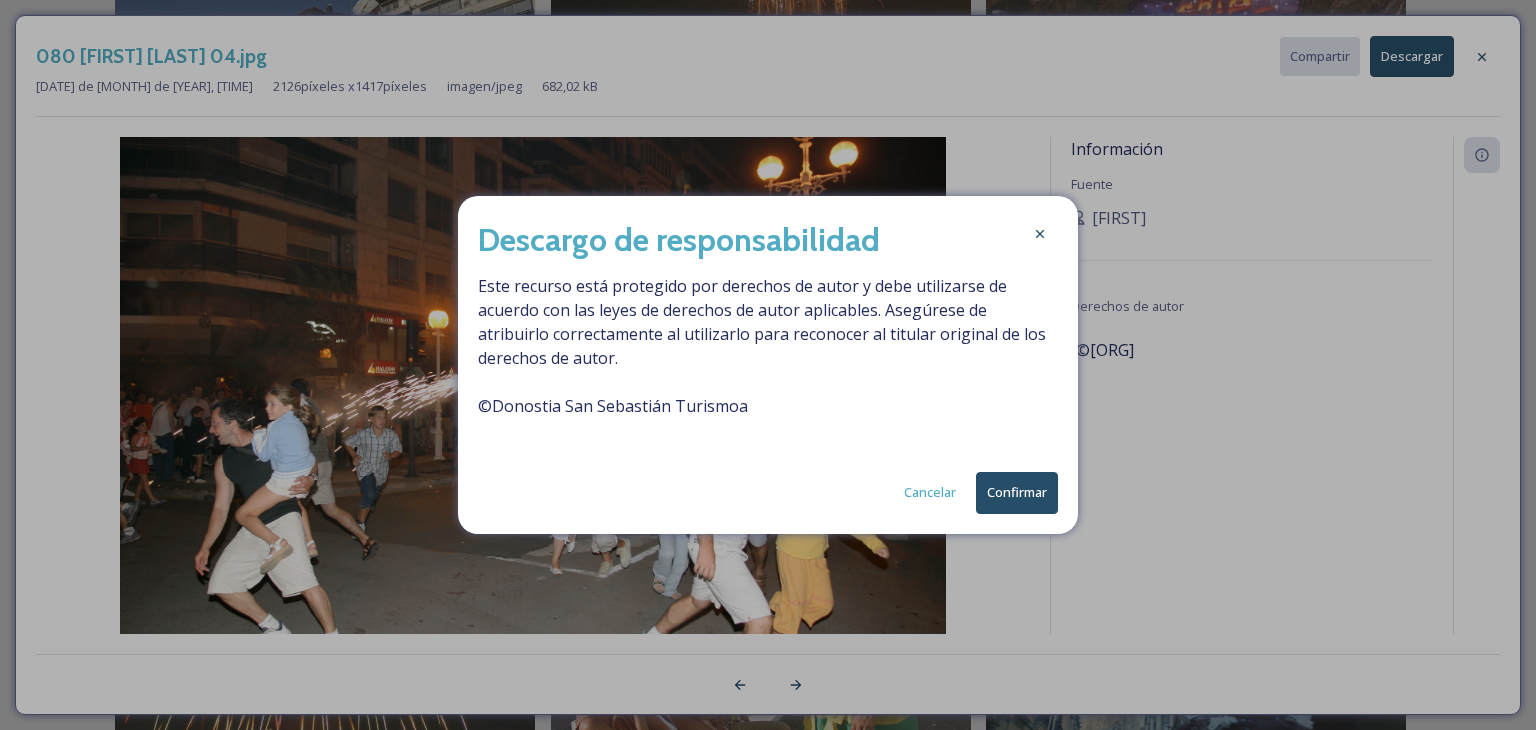 click on "Confirmar" at bounding box center [1017, 492] 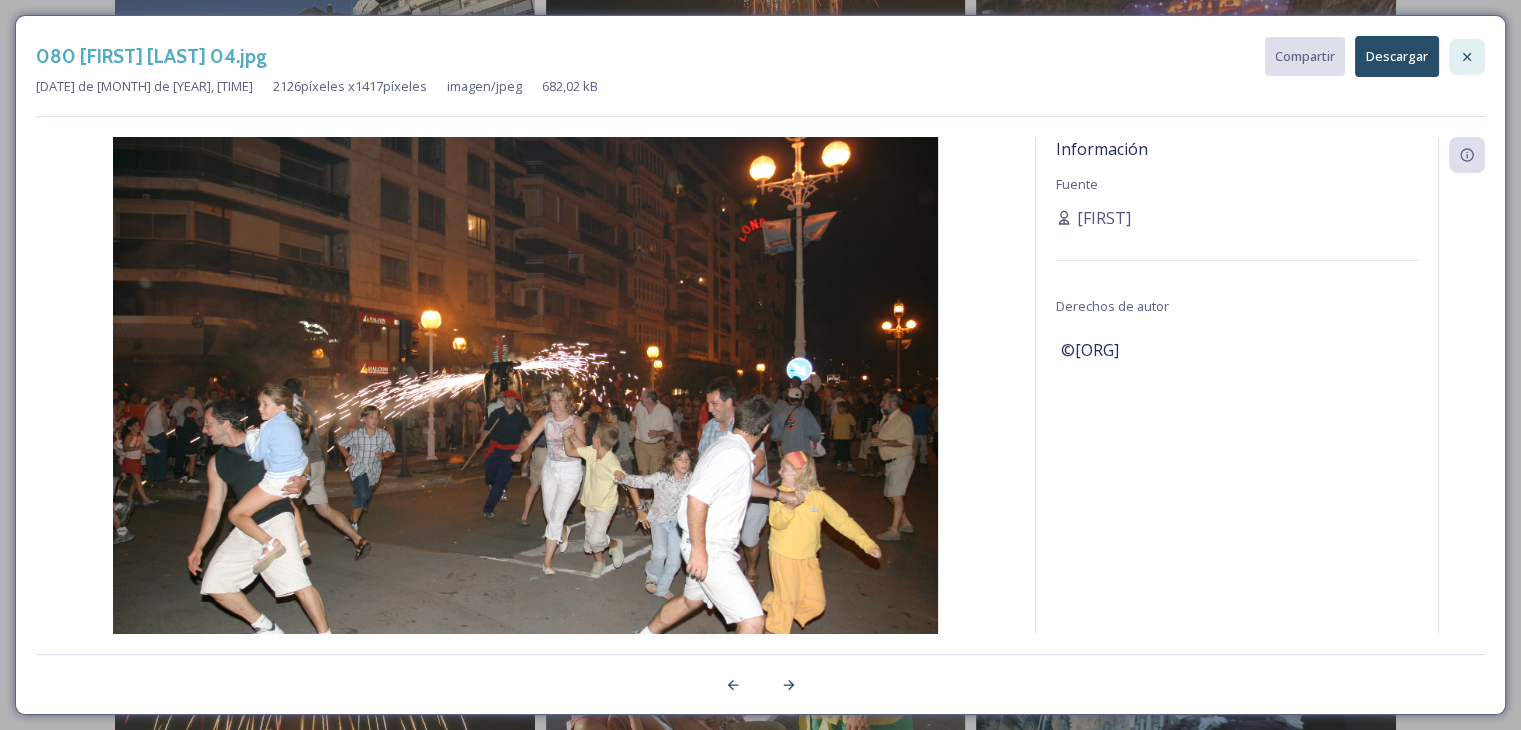 click 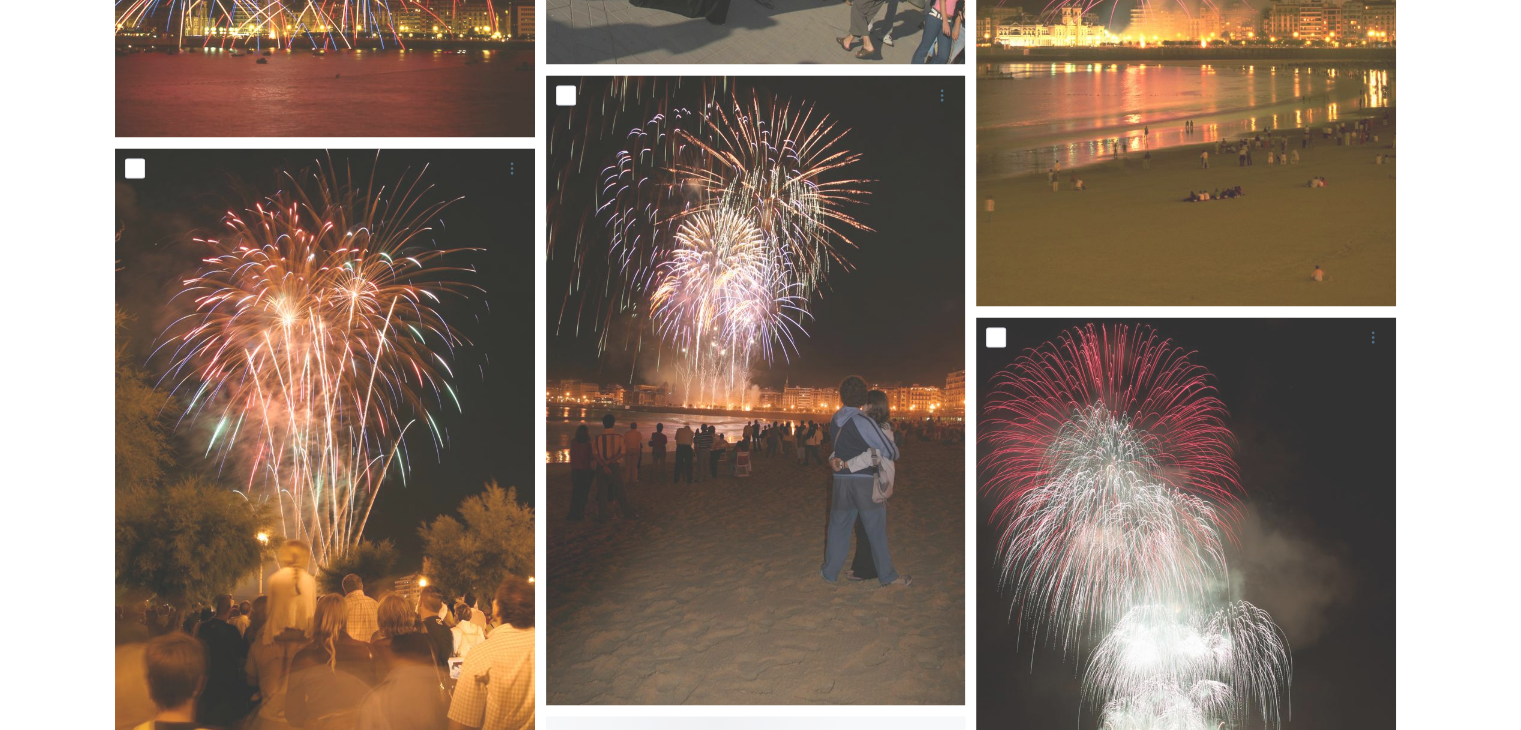 scroll, scrollTop: 3400, scrollLeft: 0, axis: vertical 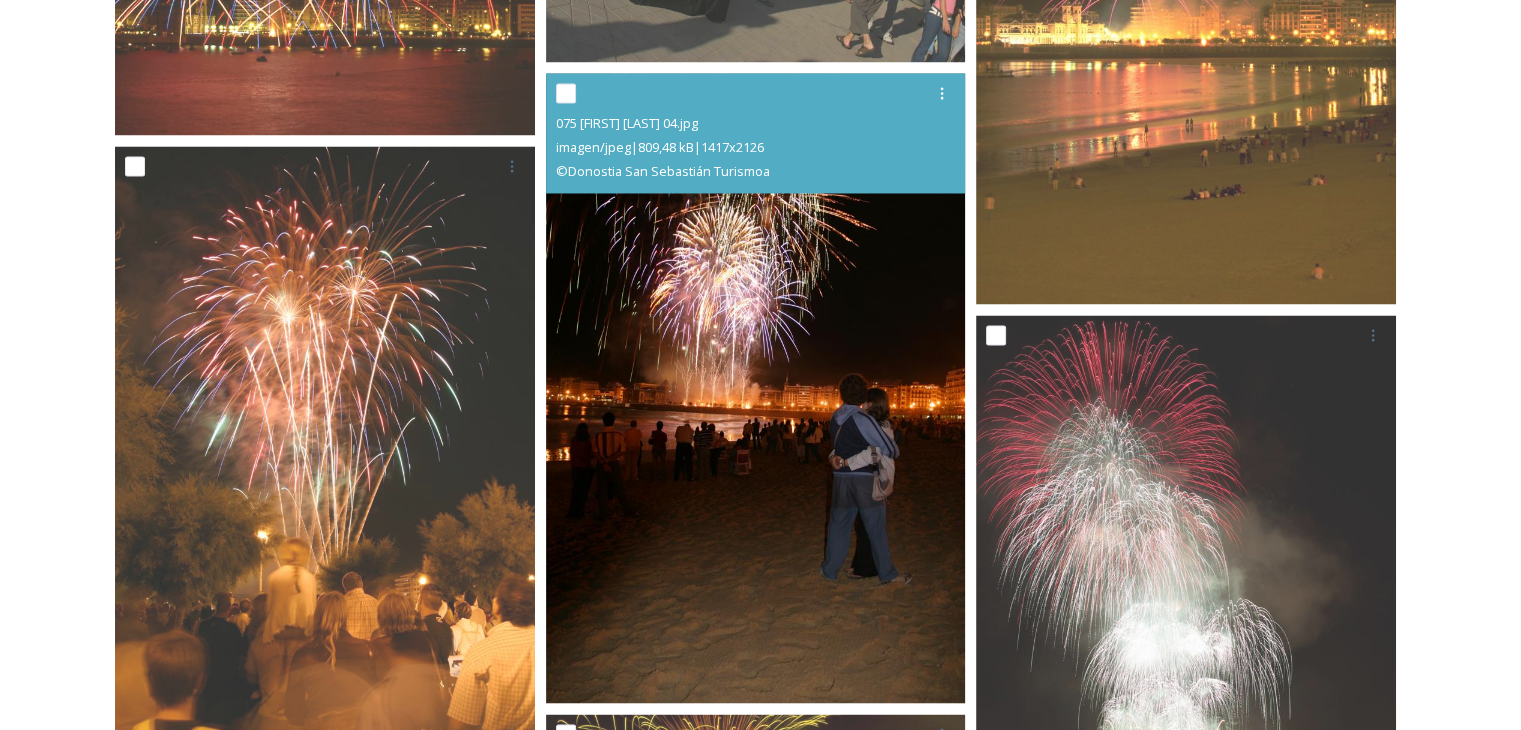 click at bounding box center (756, 388) 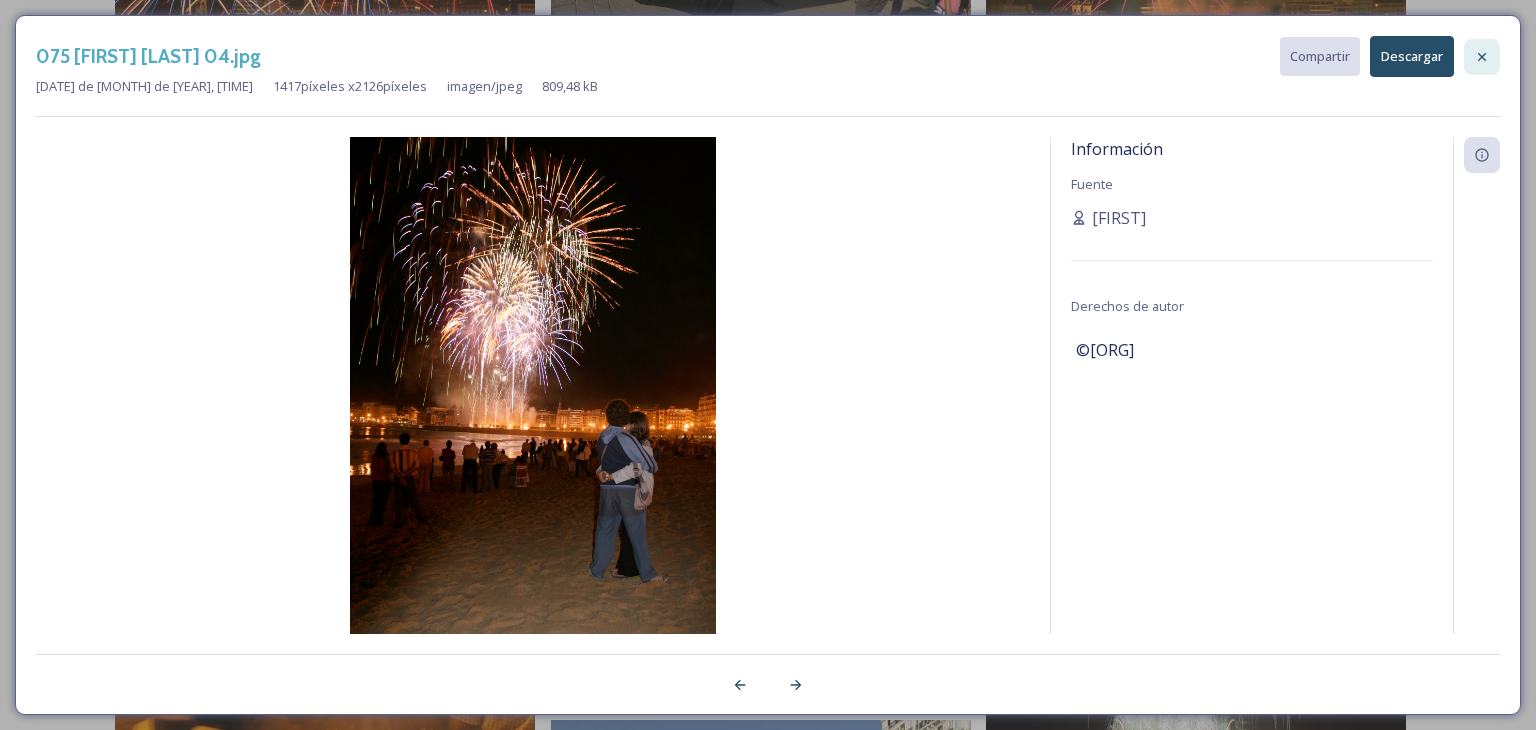 click at bounding box center (1482, 57) 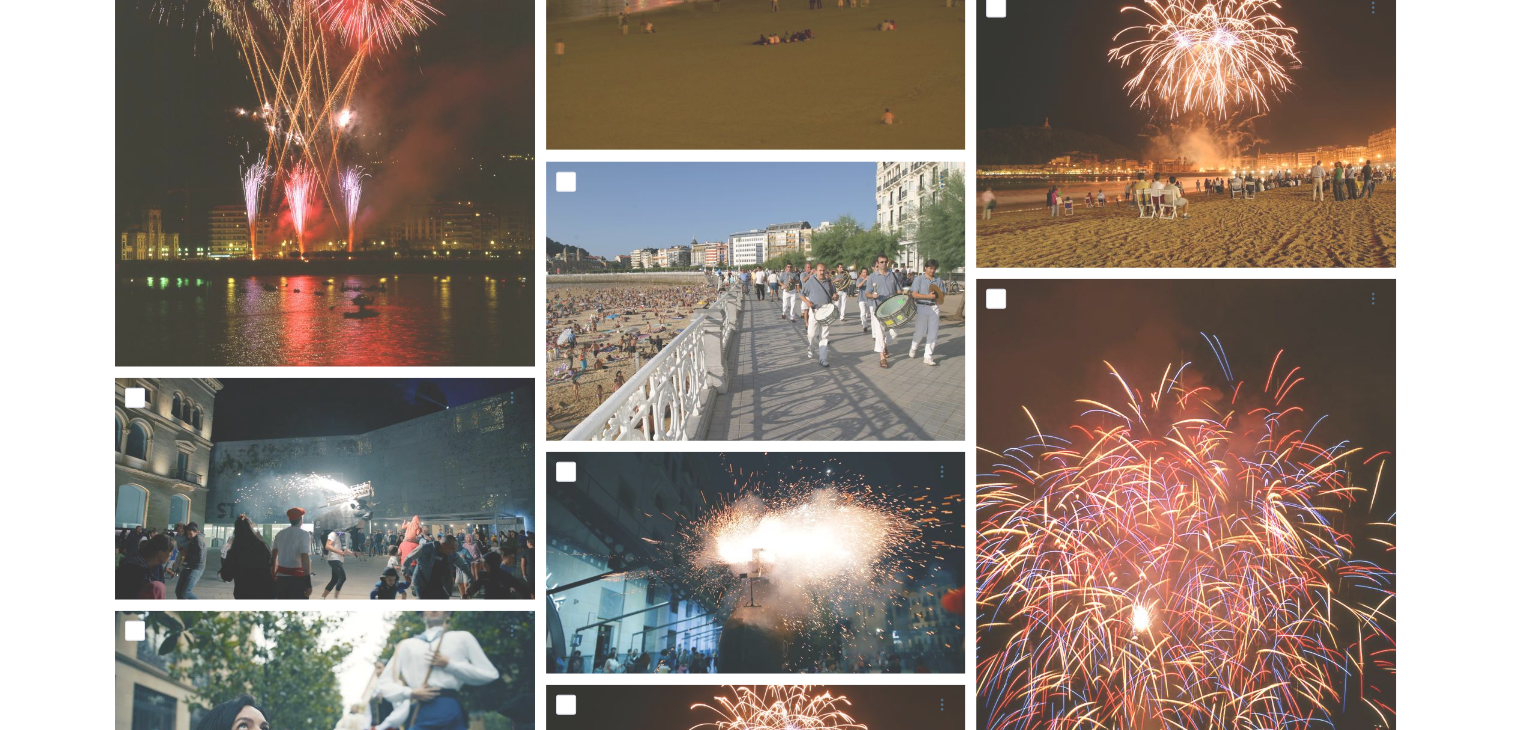 scroll, scrollTop: 5000, scrollLeft: 0, axis: vertical 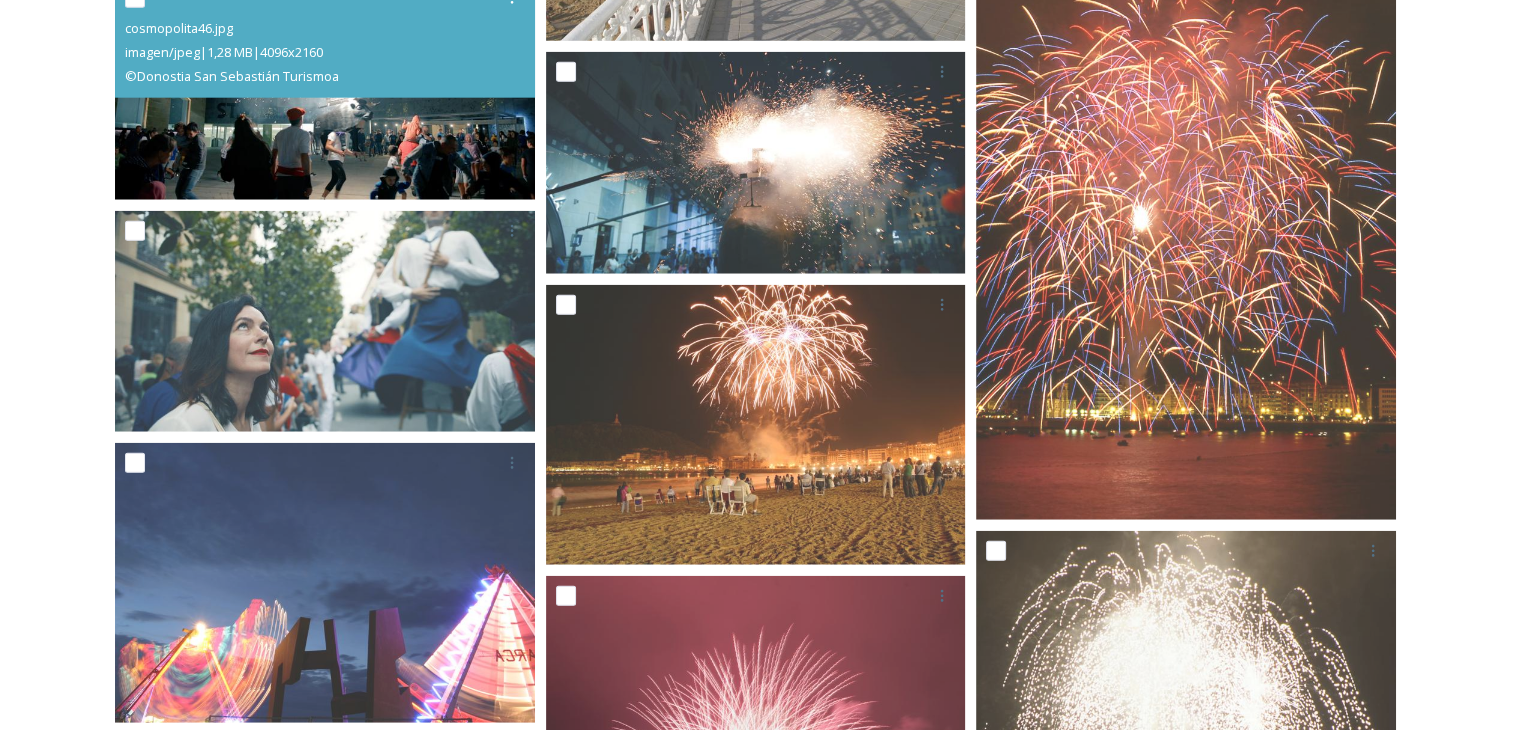 click at bounding box center [325, 88] 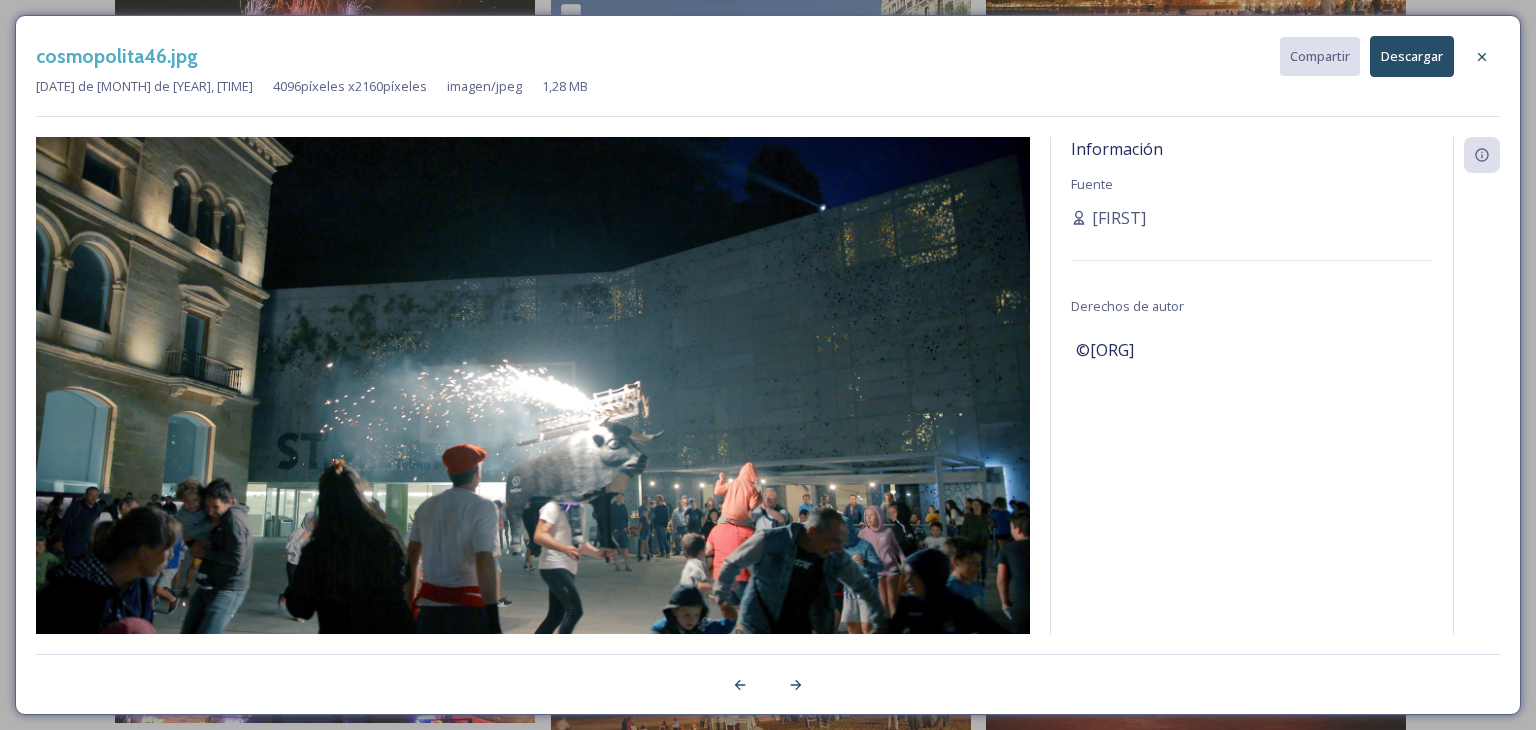 click on "Descargar" at bounding box center (1412, 56) 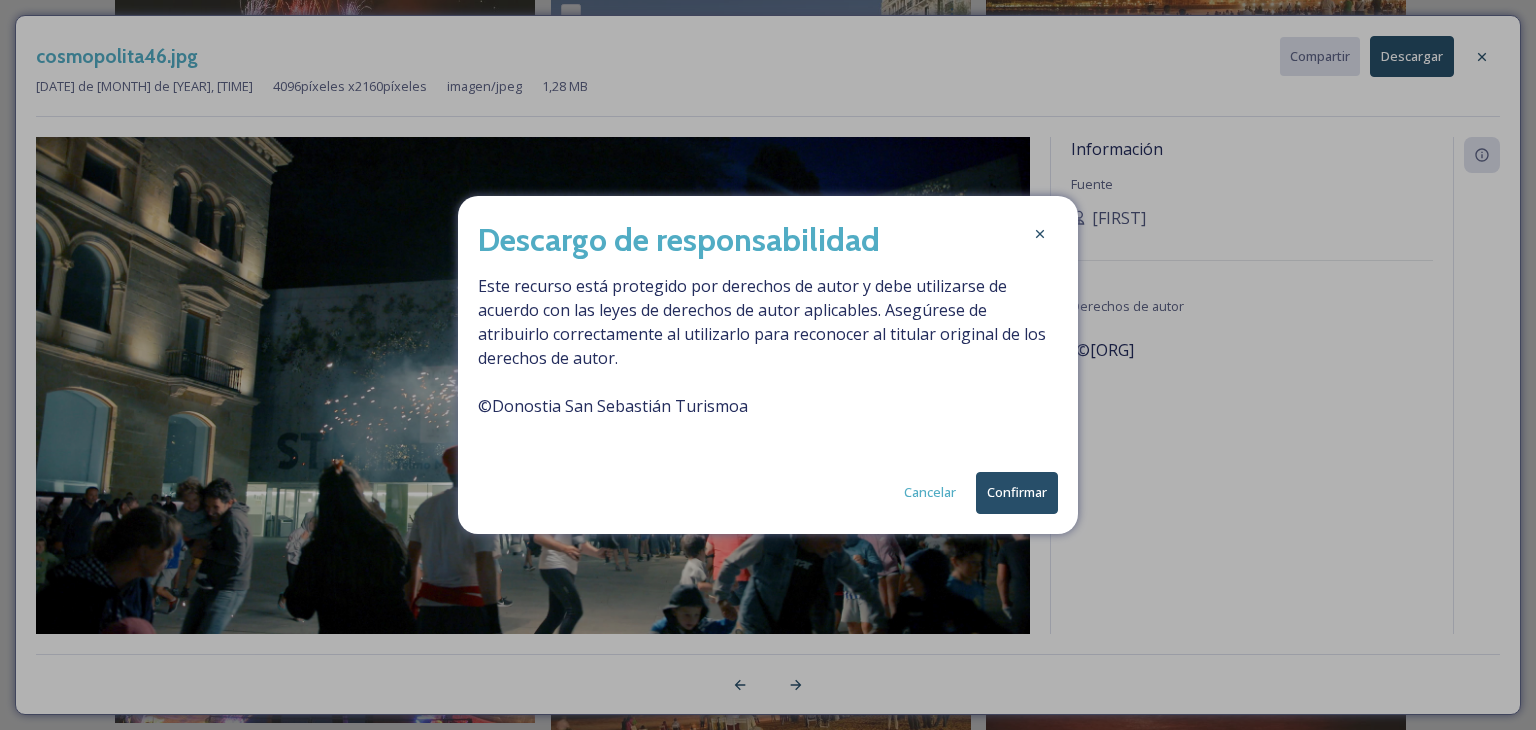 click on "Confirmar" at bounding box center (1017, 492) 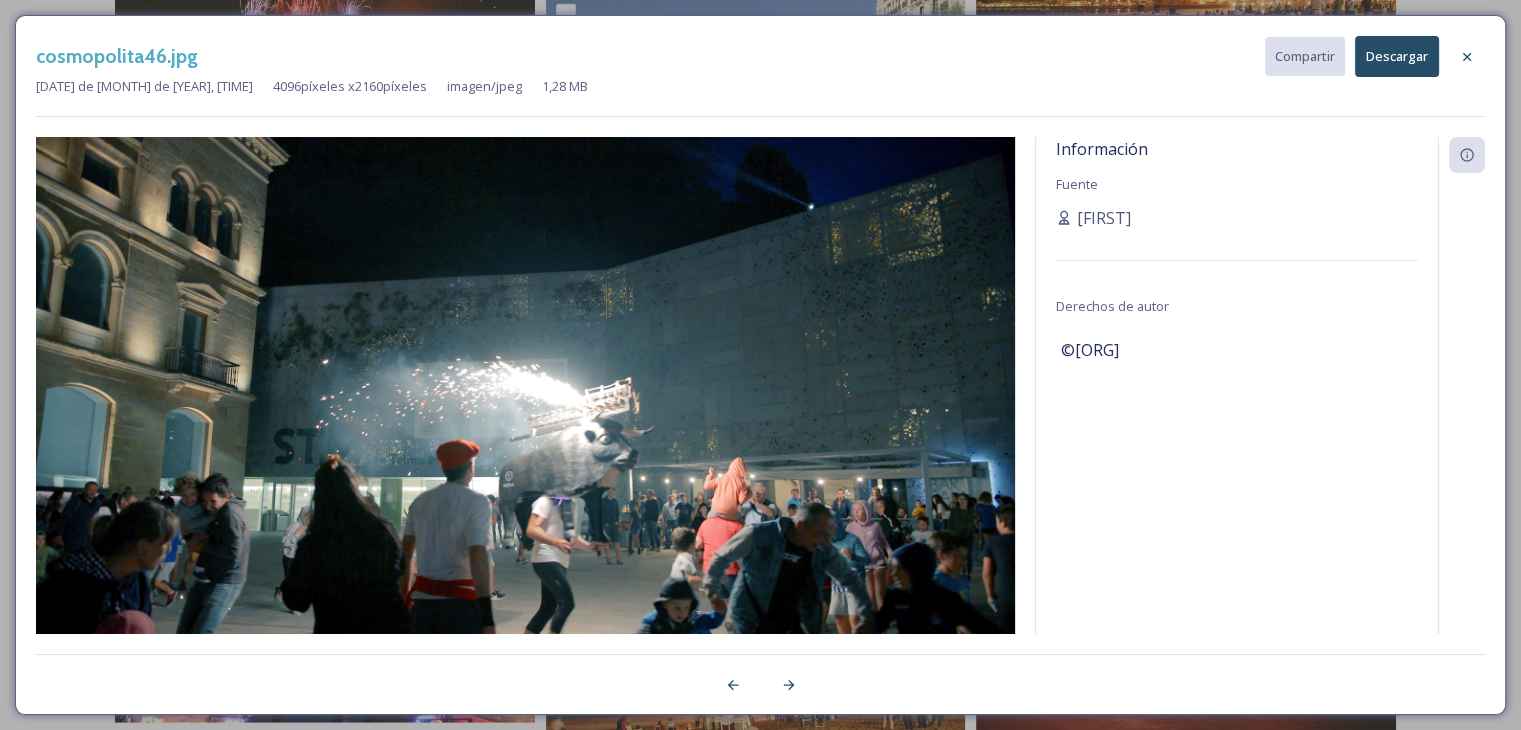 click on "cosmopolita46.jpg Compartir Descargar [DATE] de [MONTH] de [YEAR], [TIME] [NUMBER] píxeles x [NUMBER] píxeles imagen/jpeg [SIZE] Información Fuente [FIRST] Derechos de autor ©[ORG]" at bounding box center (760, 365) 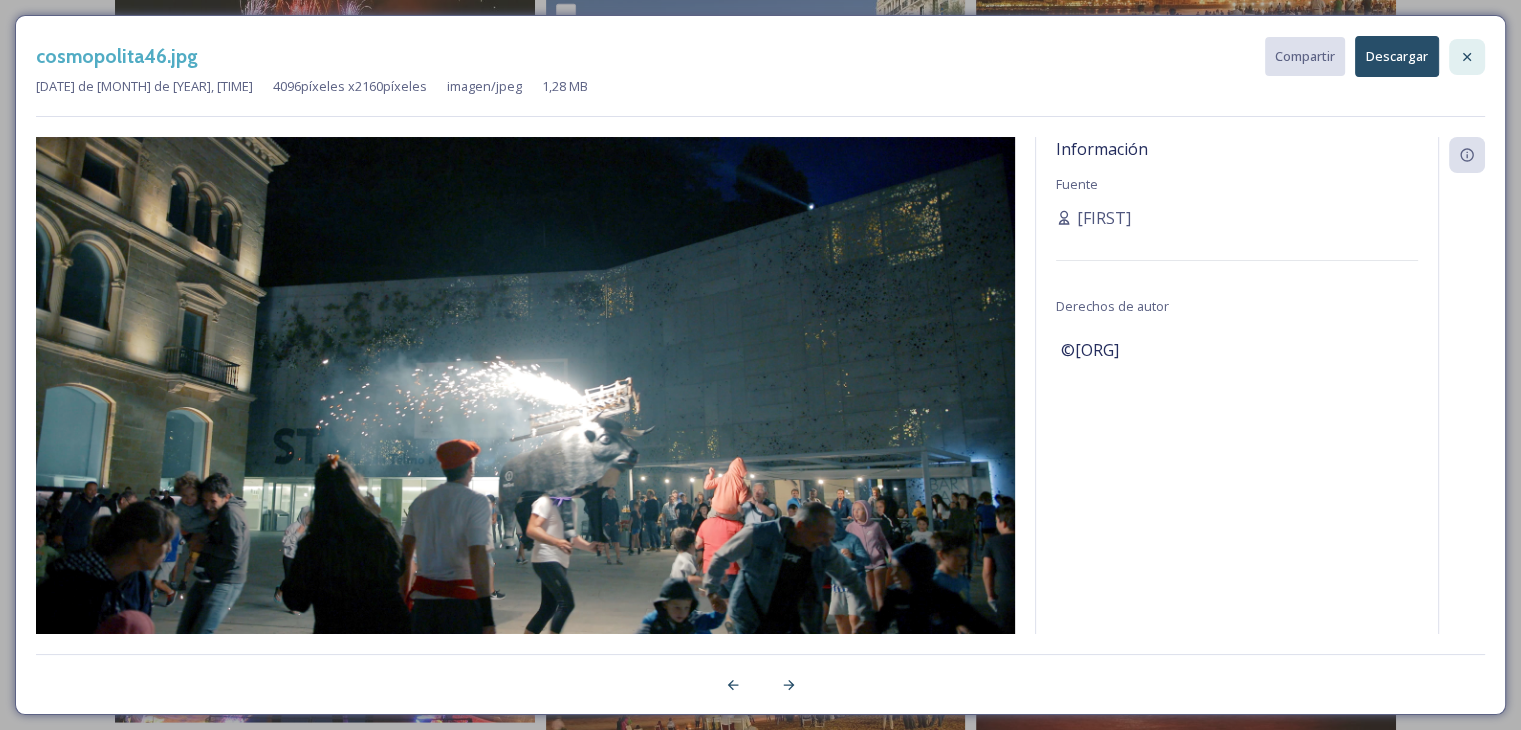 click 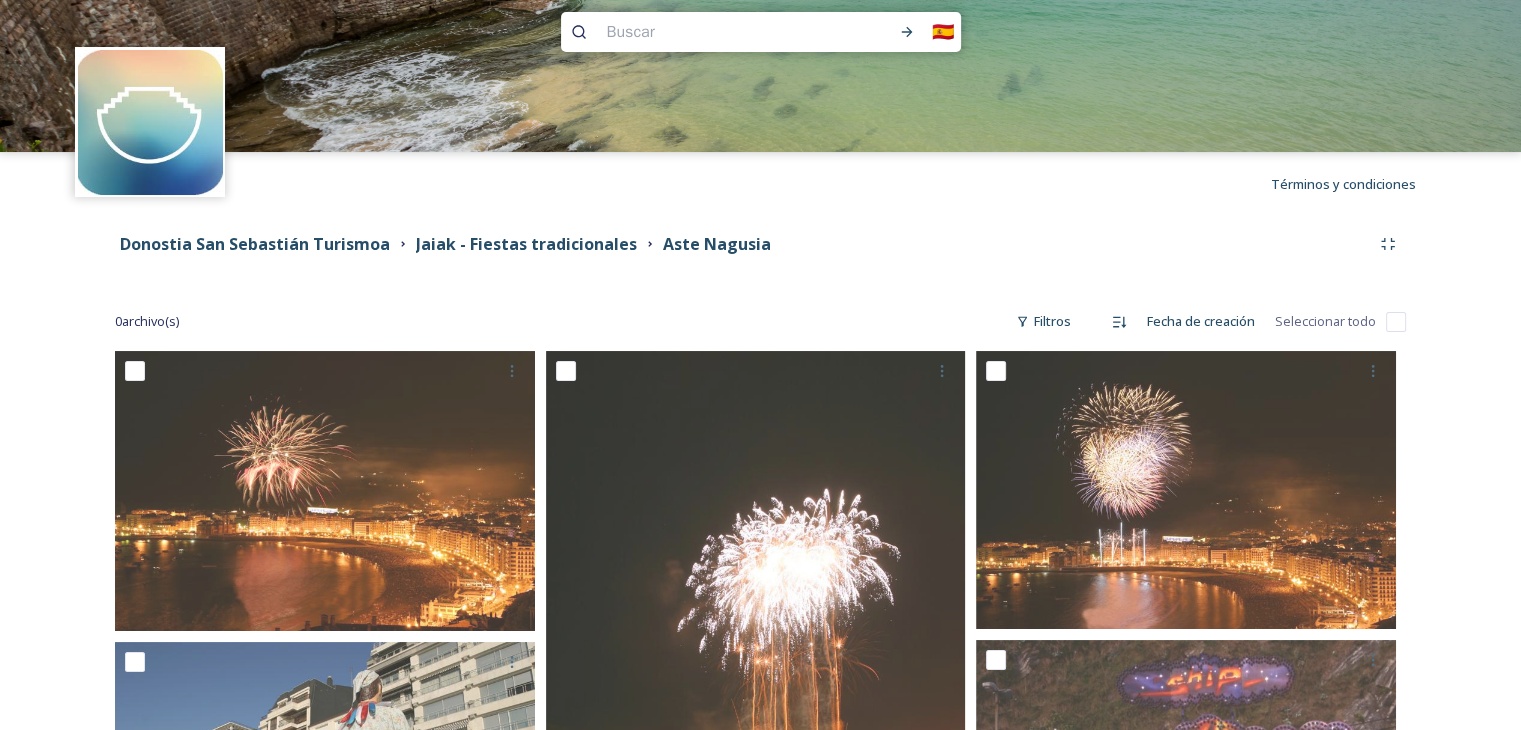 scroll, scrollTop: 0, scrollLeft: 0, axis: both 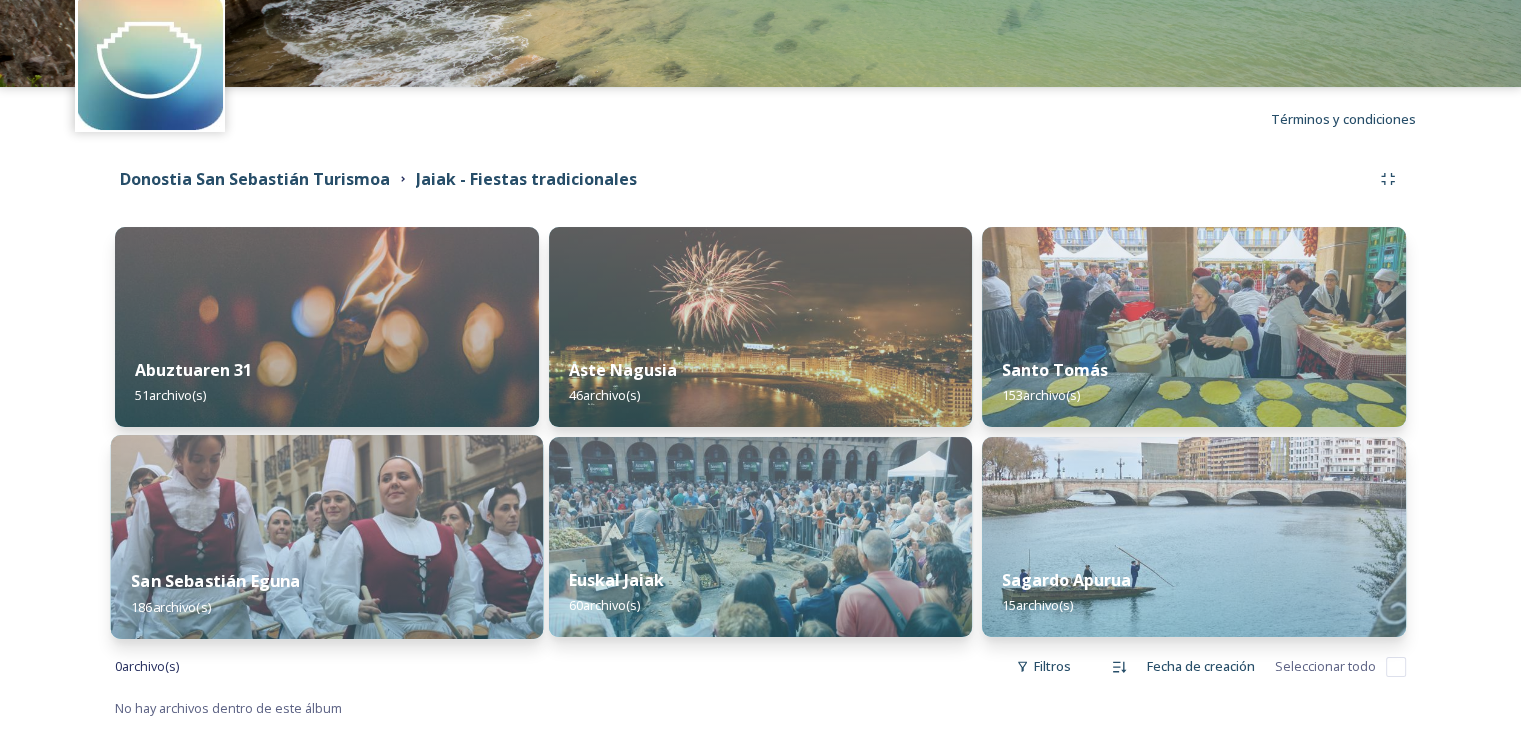 click at bounding box center [327, 537] 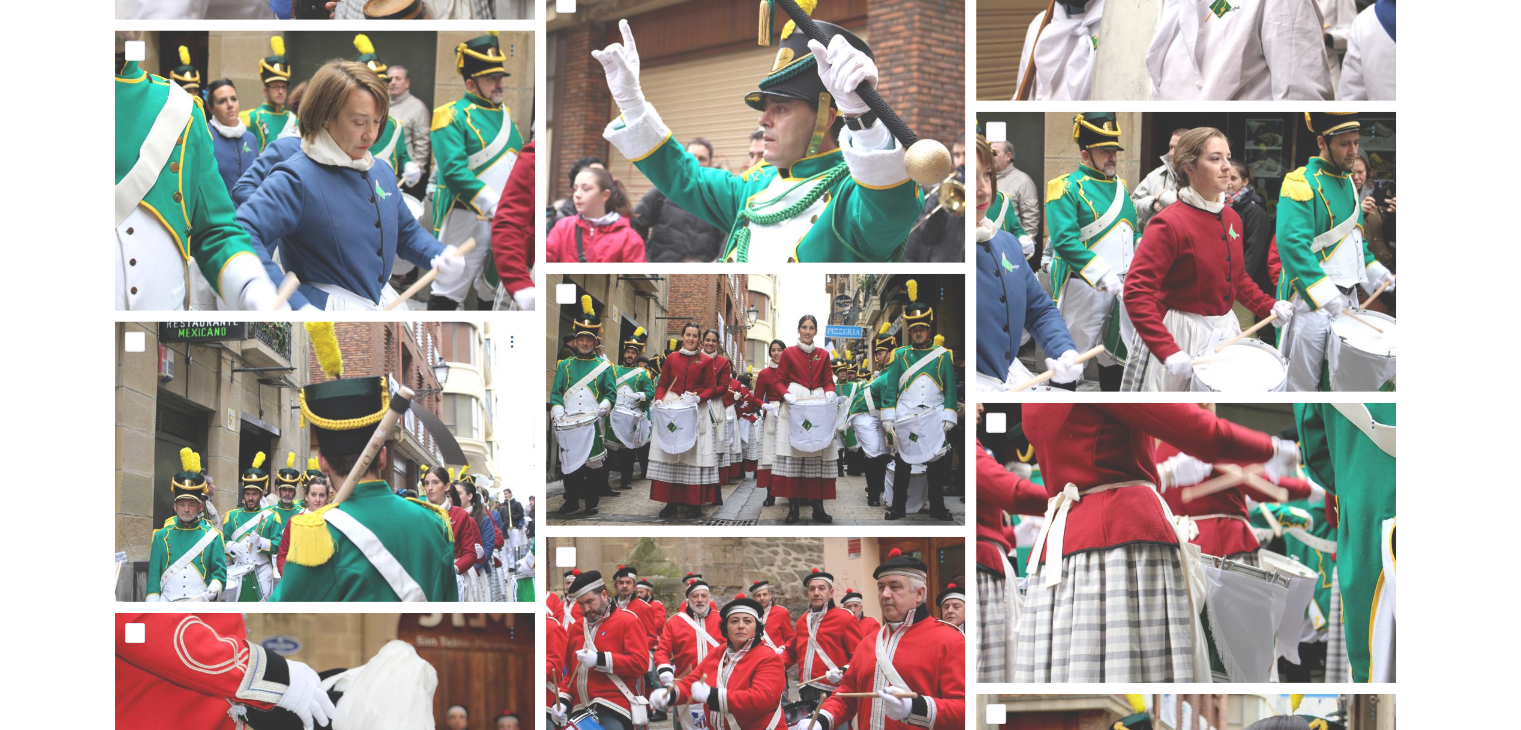 scroll, scrollTop: 5924, scrollLeft: 0, axis: vertical 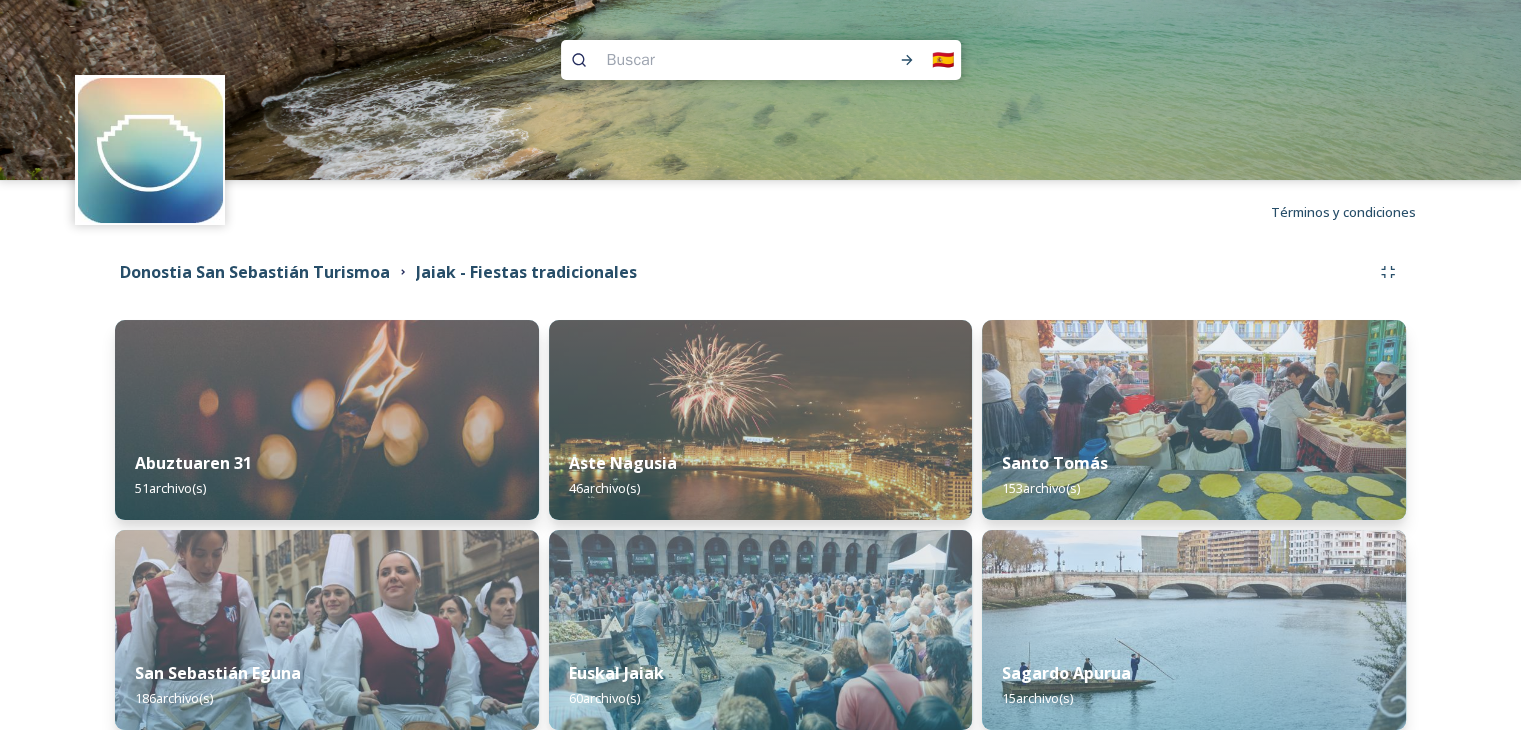 click on "[ORG] Jaiak - Fiestas tradicionales" at bounding box center (760, 272) 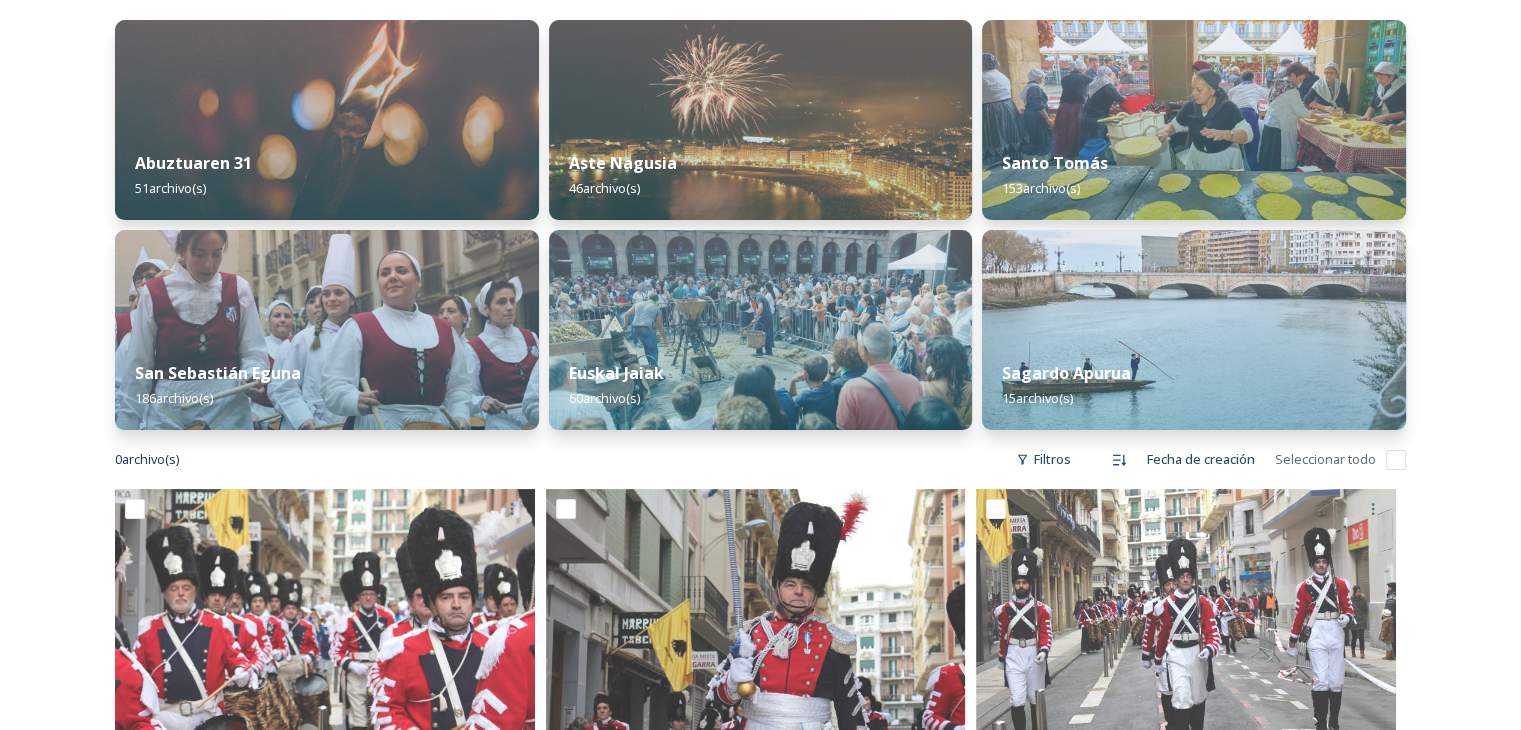 scroll, scrollTop: 200, scrollLeft: 0, axis: vertical 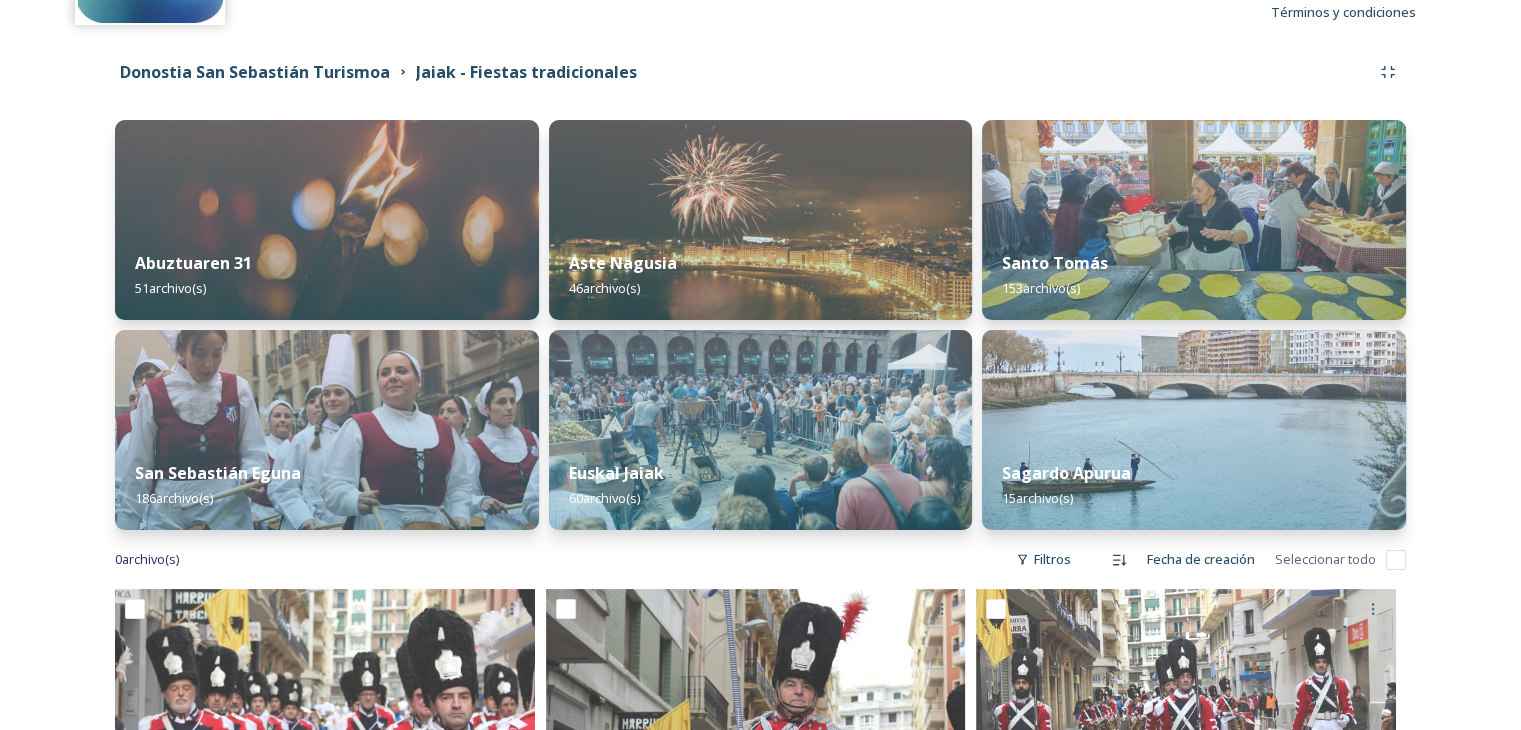 click on "Compartido por: [ORG] [ORG] Jaiak - Fiestas tradicionales [MONTH] [DAY] [NUMBER] archivo(s) San Sebastián Eguna [NUMBER] archivo(s) Aste Nagusia [NUMBER] archivo(s) Euskal Jaiak [NUMBER] archivo(s) Santo Tomás [NUMBER] archivo(s) Sagardo Apurua [NUMBER] archivo(s) 0 archivos ​ Filtros Fecha de creación Seleccionar todo" at bounding box center (760, 3784) 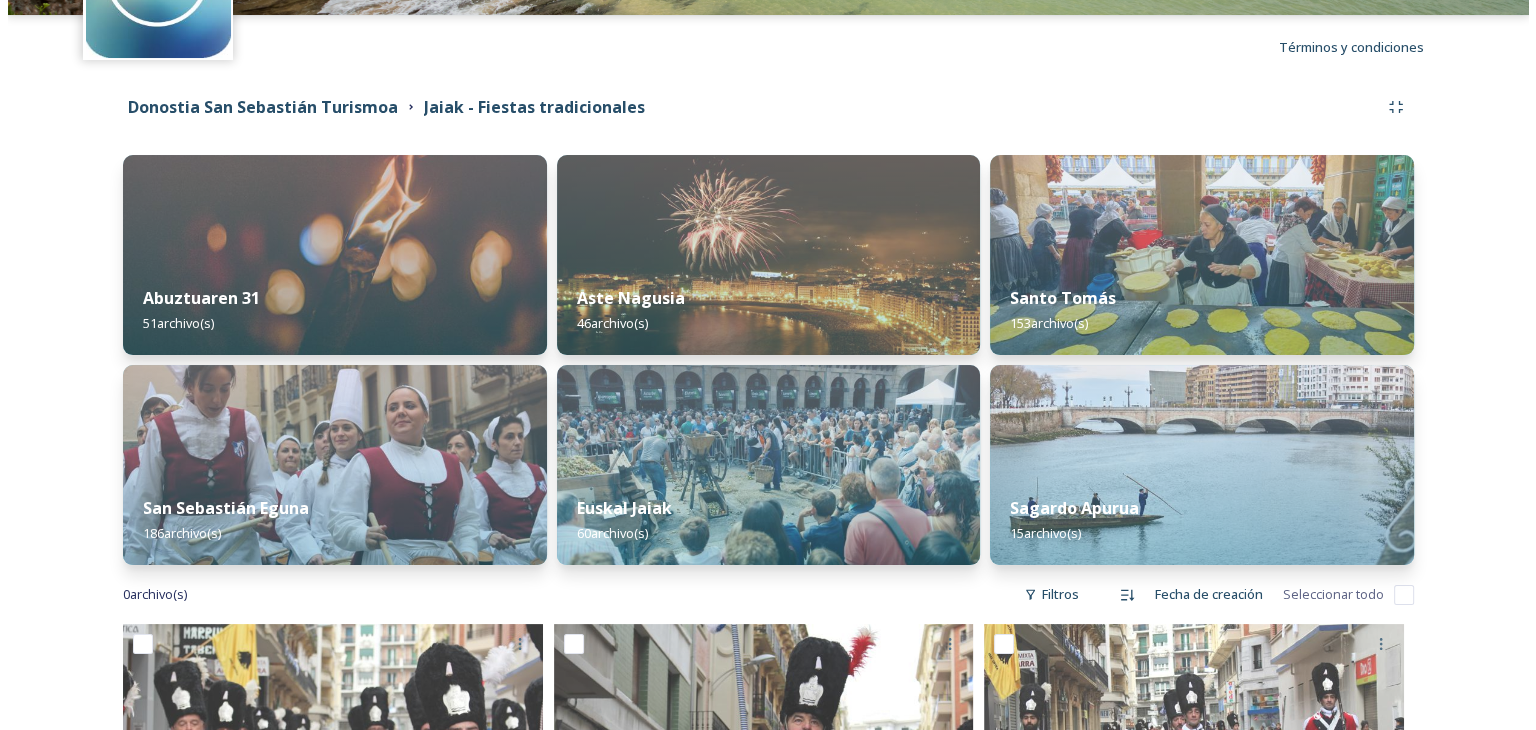 scroll, scrollTop: 0, scrollLeft: 0, axis: both 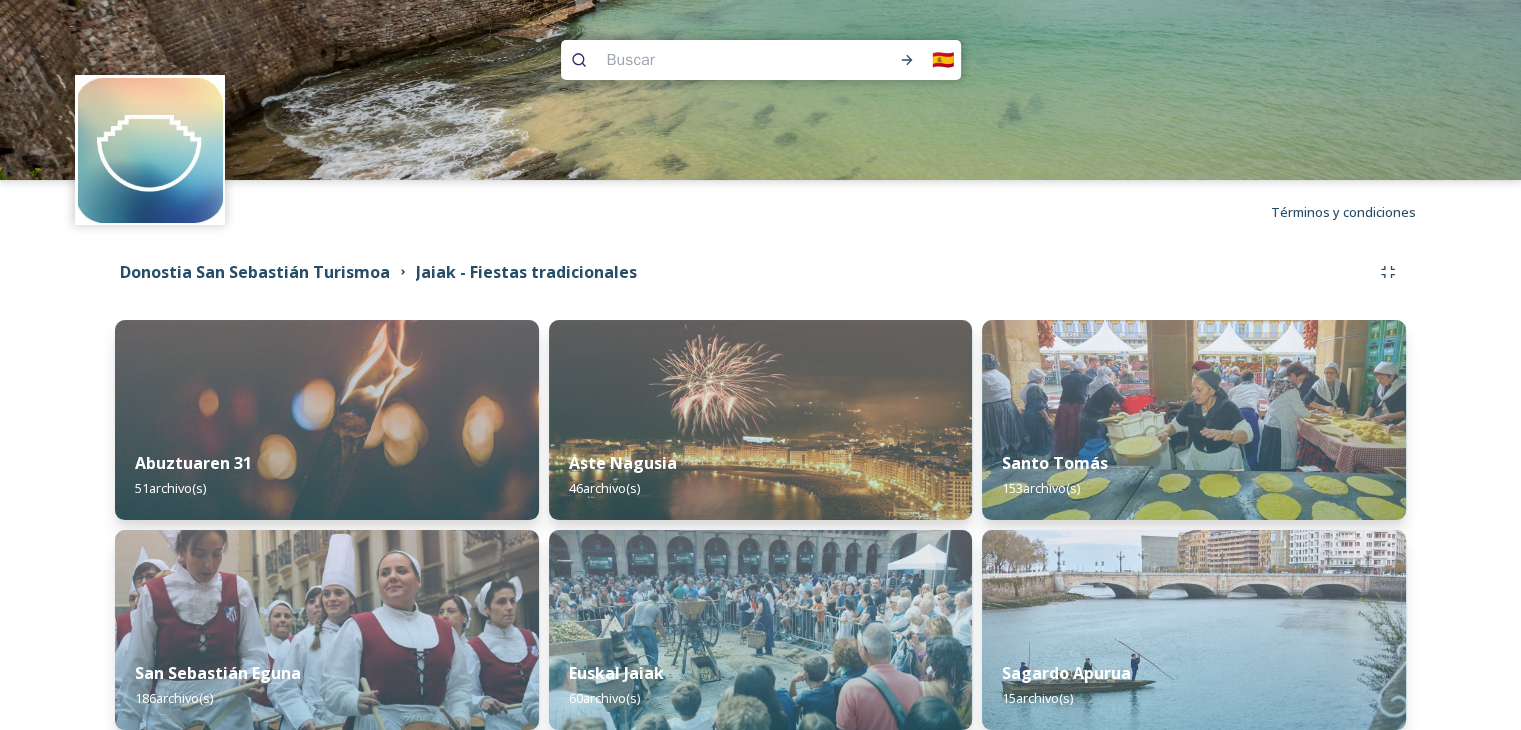 click at bounding box center [713, 60] 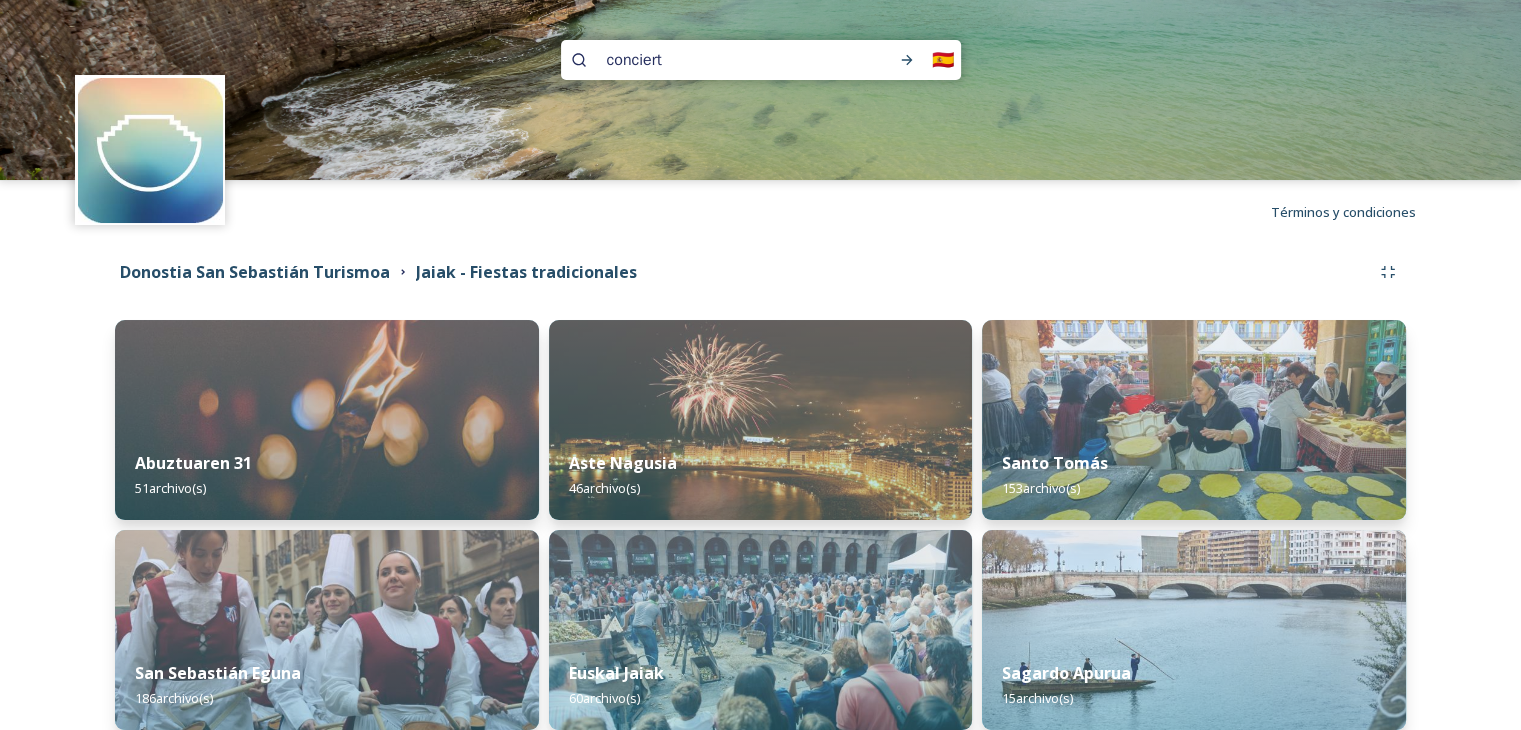 type on "concierto" 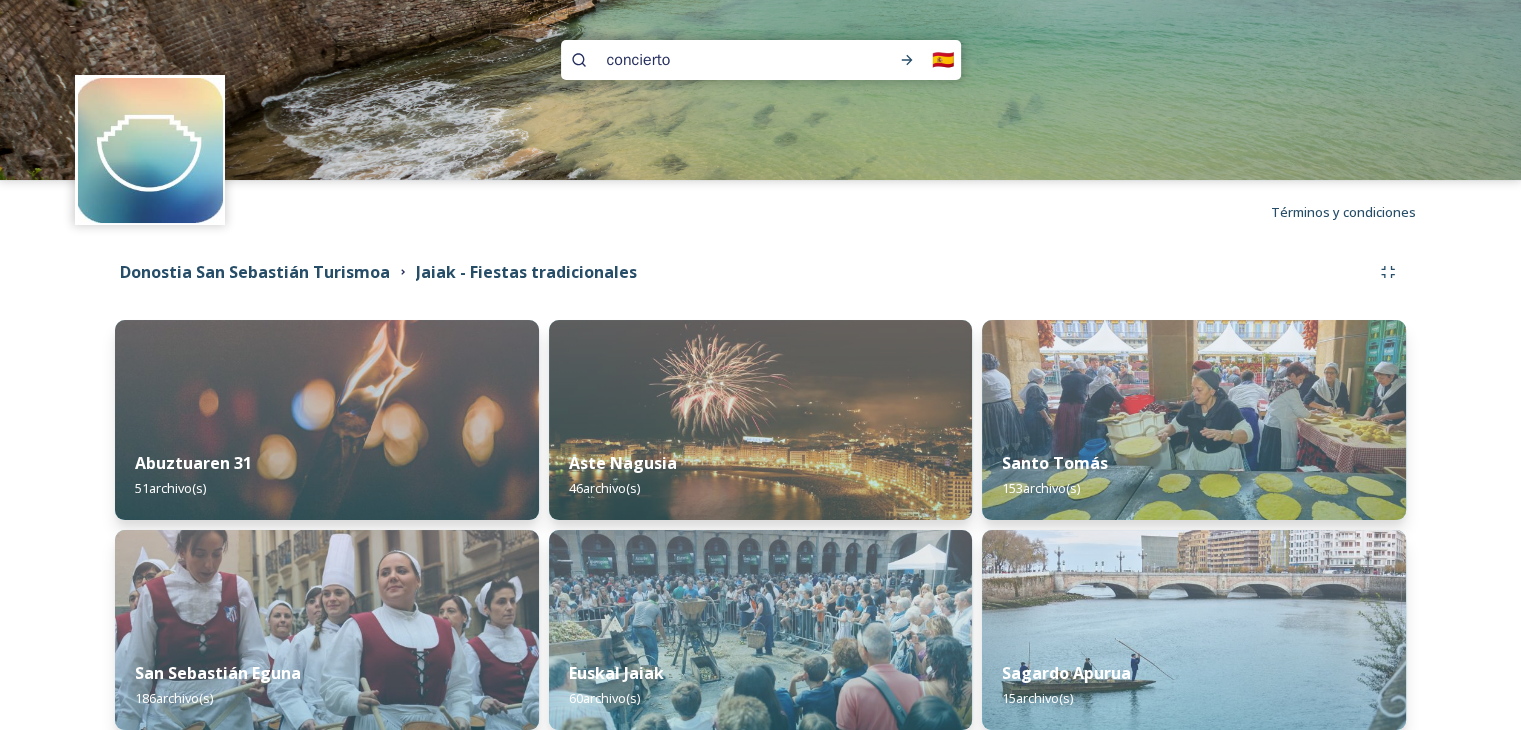 type 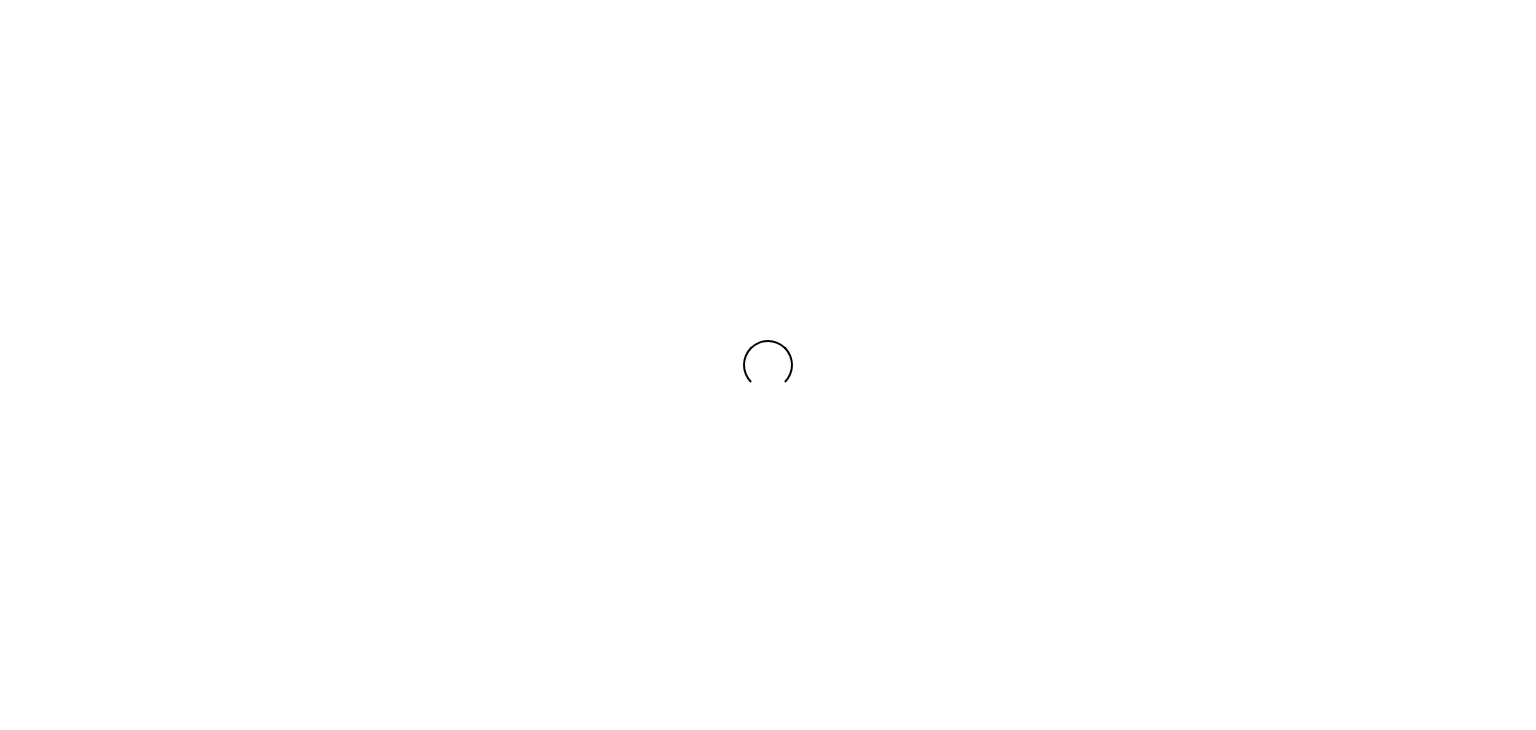 click at bounding box center (768, 365) 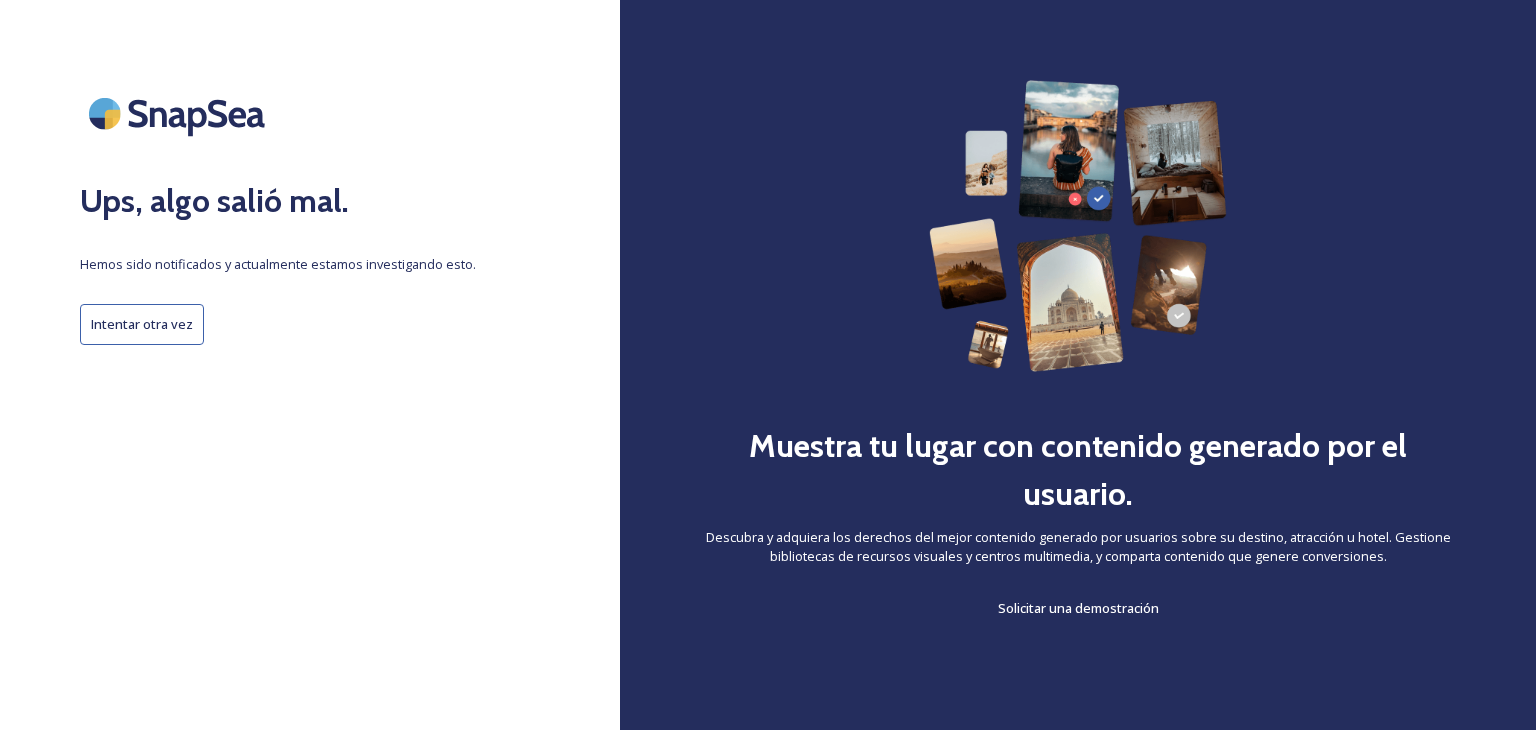 click on "Intentar otra vez" at bounding box center (142, 324) 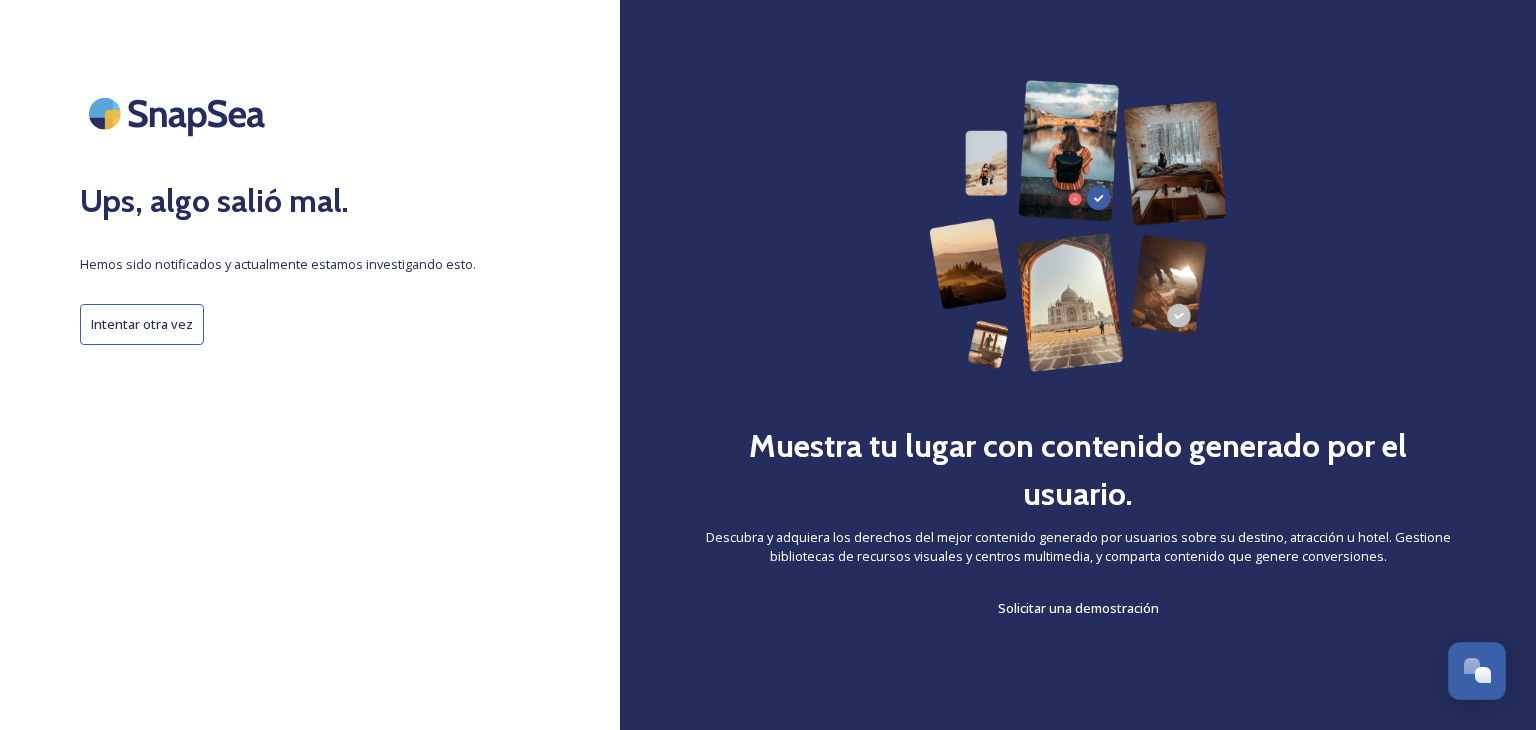 click on "Intentar otra vez" at bounding box center (142, 324) 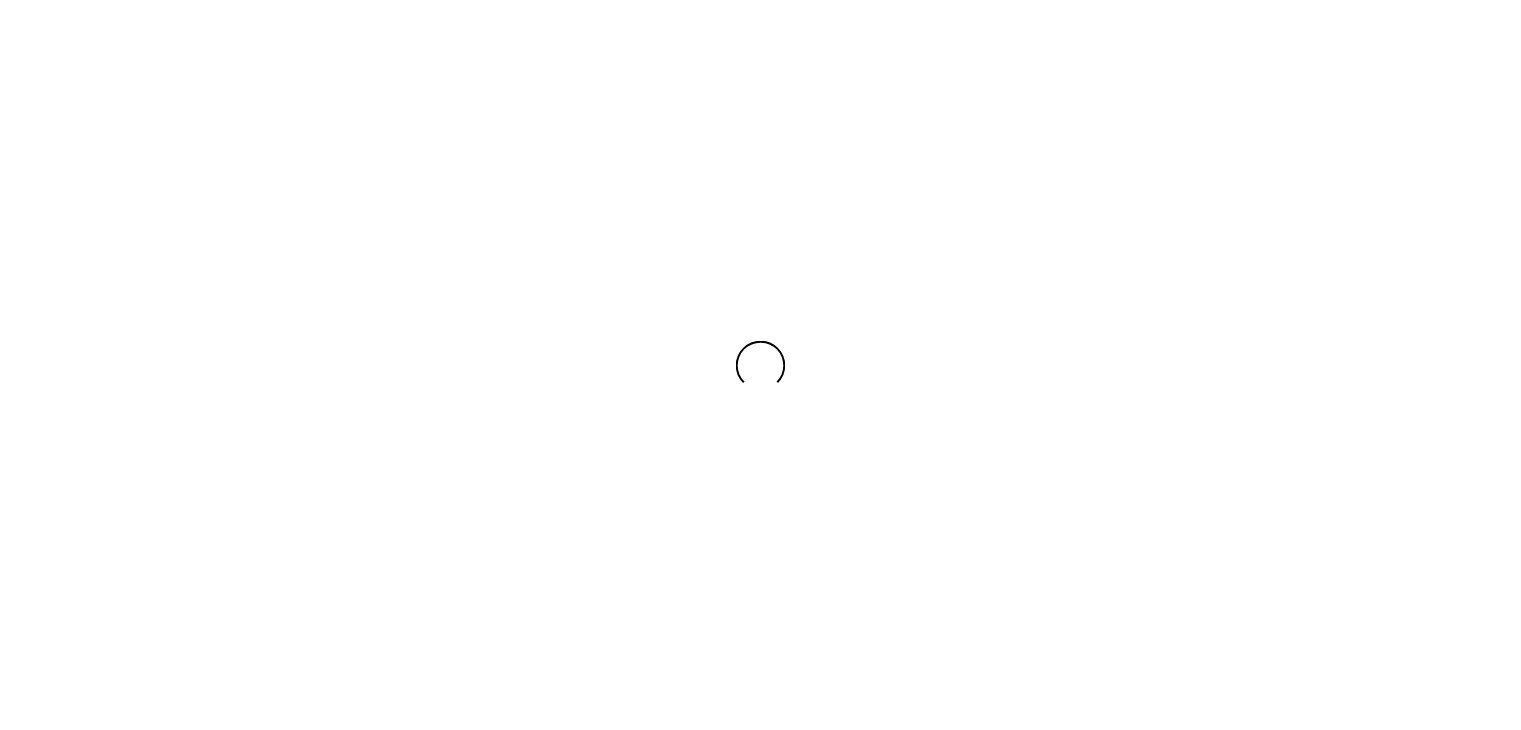 scroll, scrollTop: 0, scrollLeft: 0, axis: both 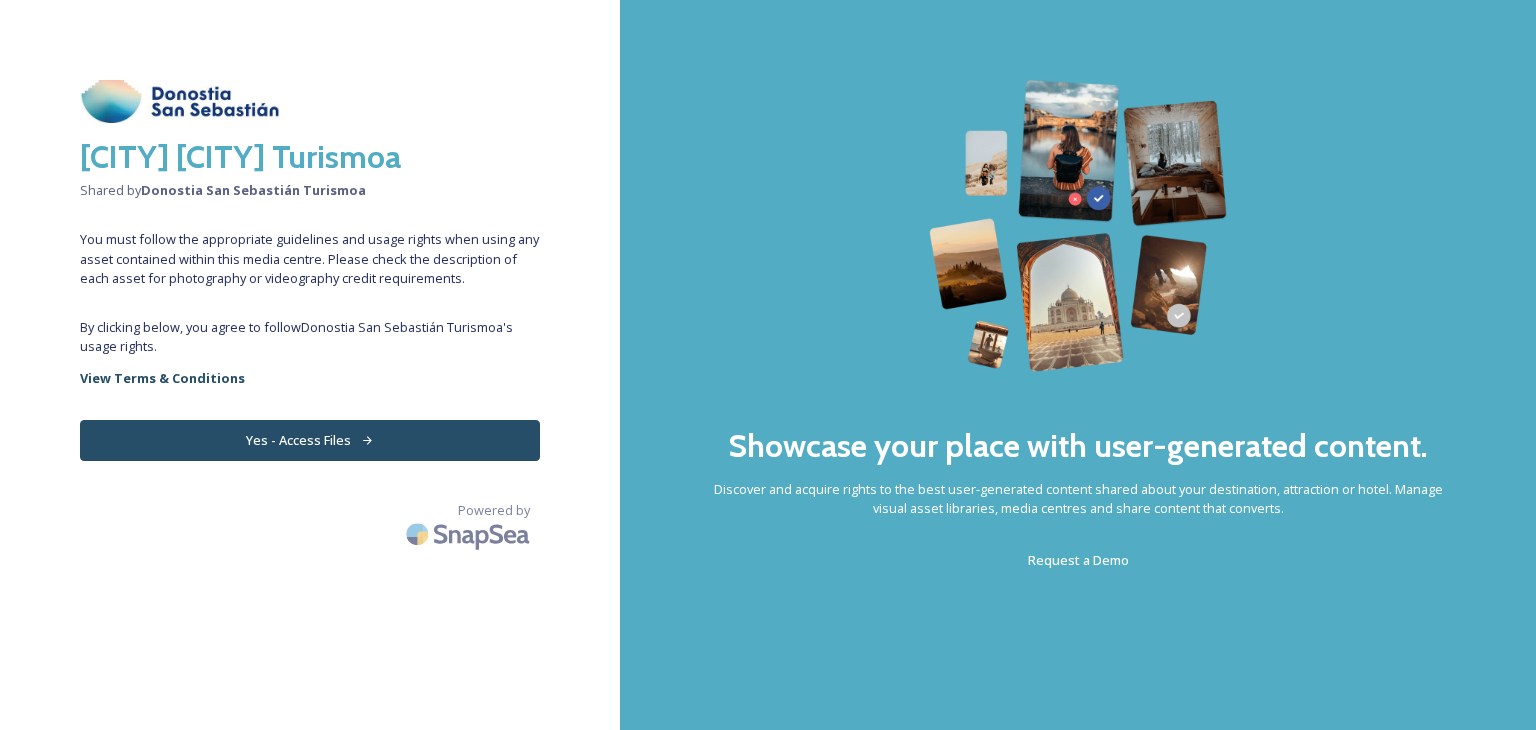 click on "[CITY] [CITY] Turismoa Shared by  [CITY] [CITY] Turismoa You must follow the appropriate guidelines and usage rights when using any asset contained within this media centre. Please check the description of each asset for photography or videography credit requirements. By clicking below, you agree to follow  [CITY] [CITY] Turismoa 's usage rights. View Terms & Conditions Yes - Access Files Powered by" at bounding box center [310, 365] 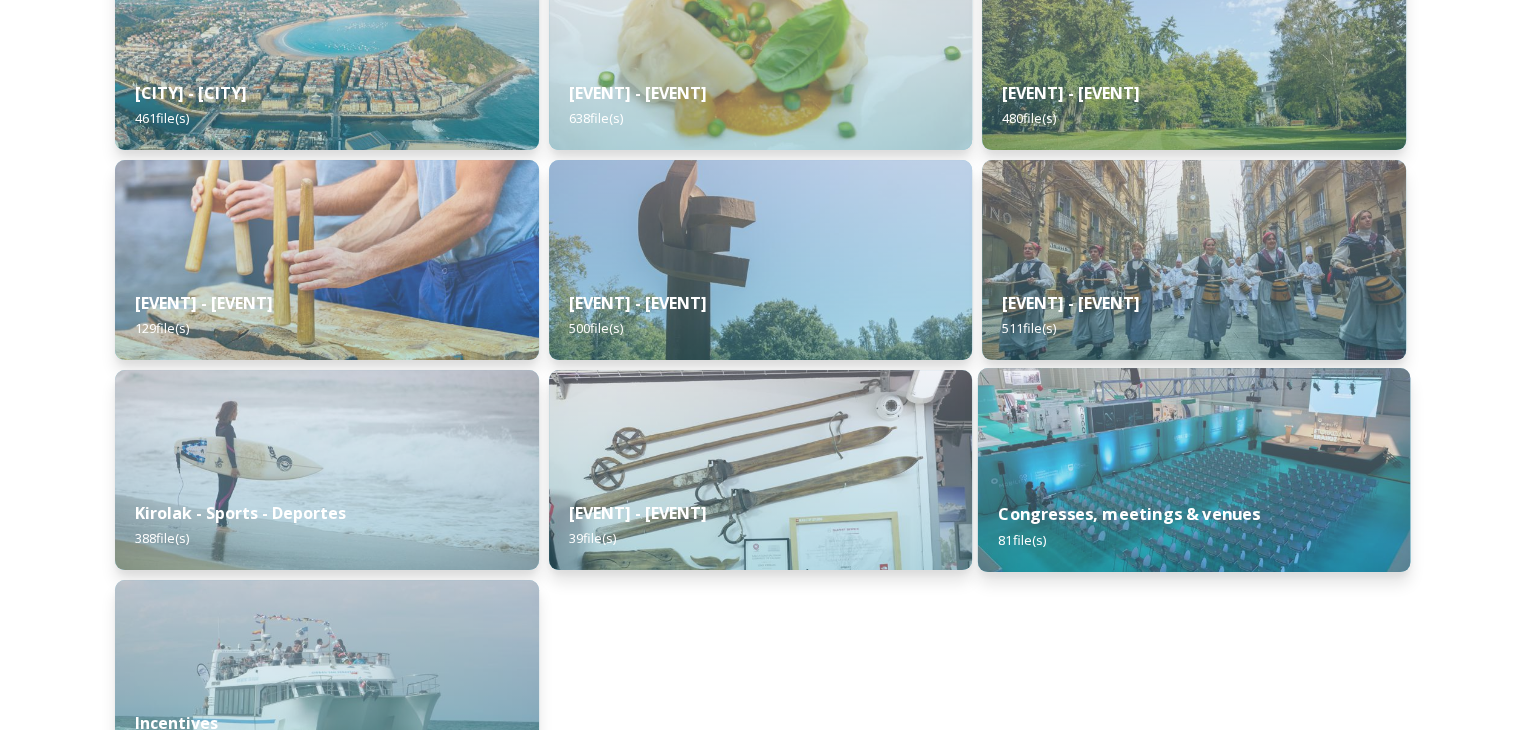 scroll, scrollTop: 340, scrollLeft: 0, axis: vertical 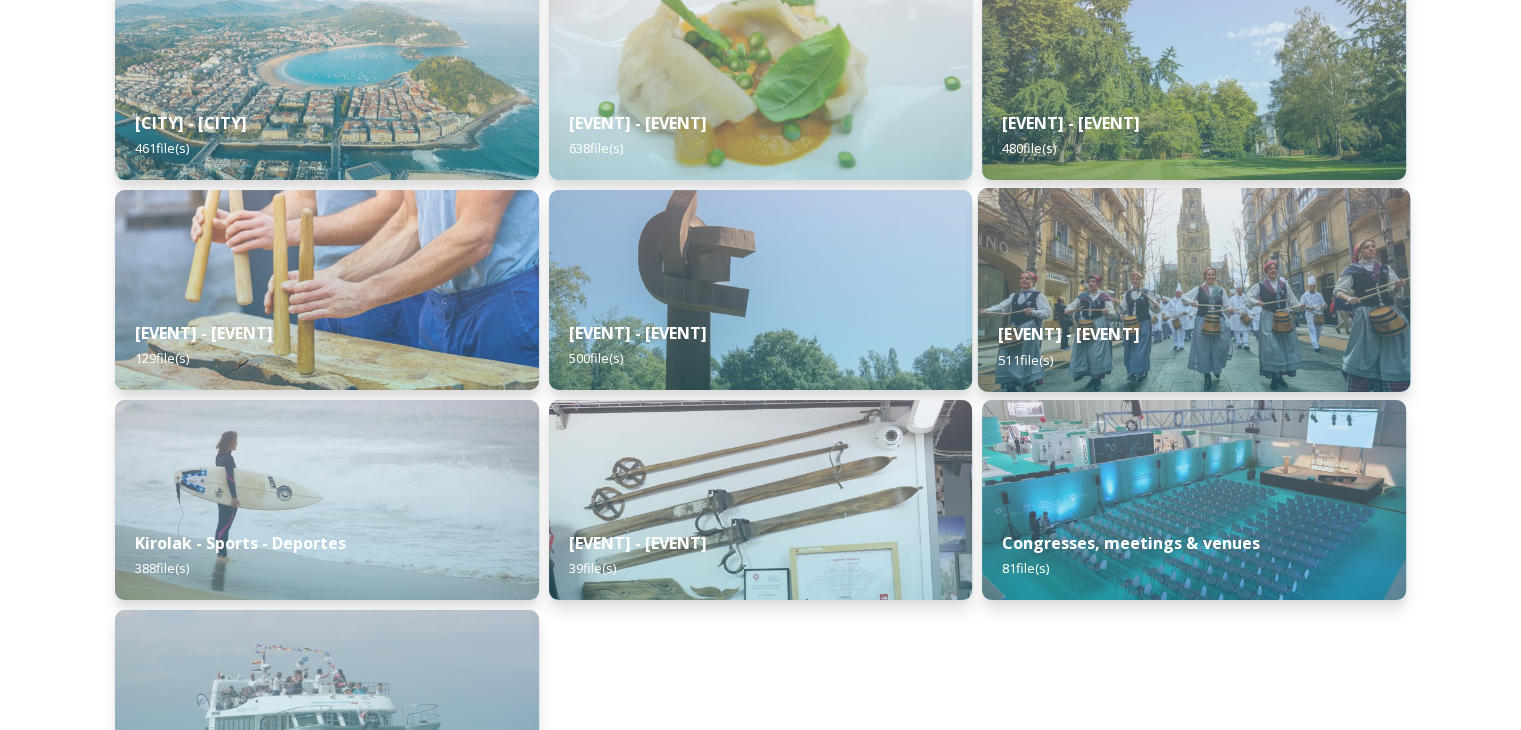 click on "Jaiak -  Traditional festivities" at bounding box center (1069, 334) 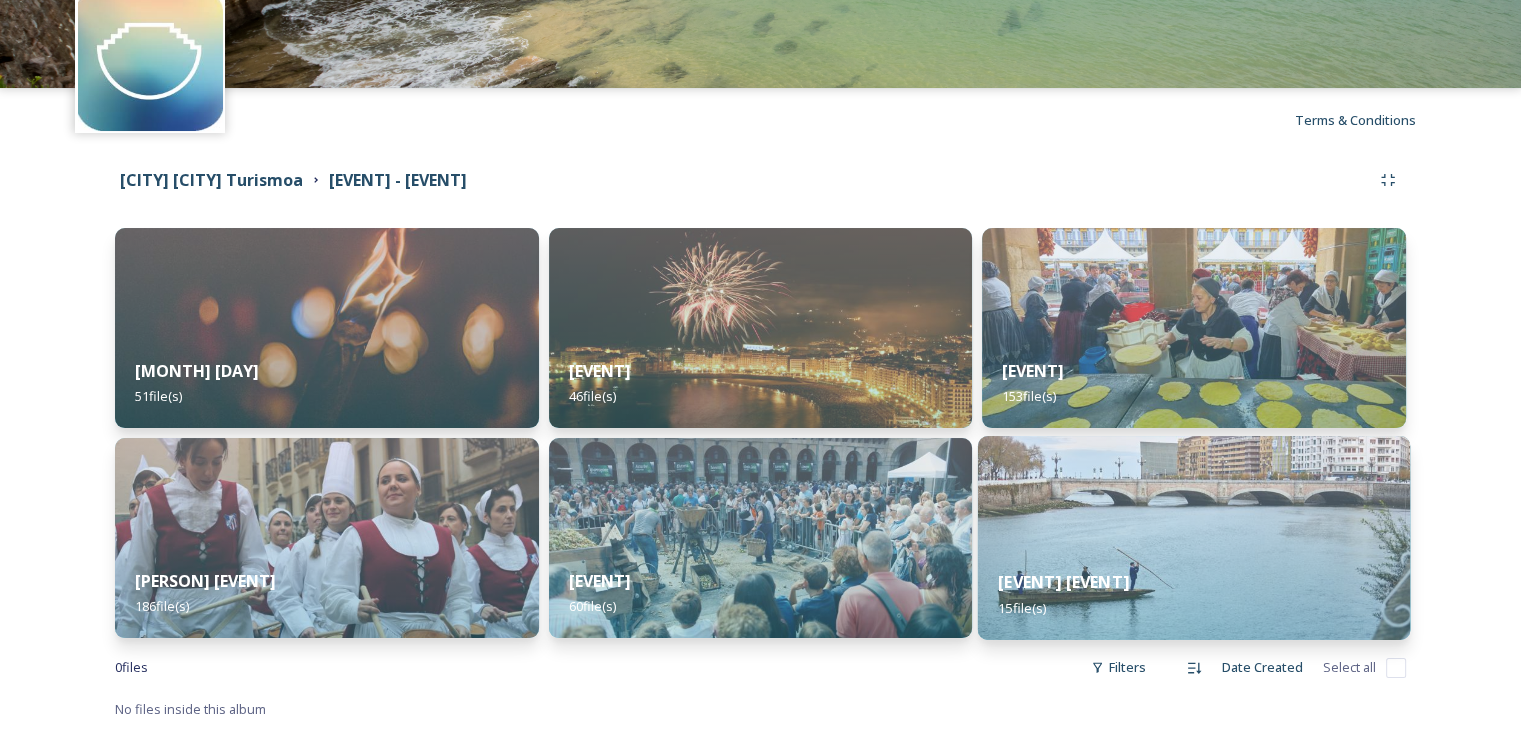 scroll, scrollTop: 93, scrollLeft: 0, axis: vertical 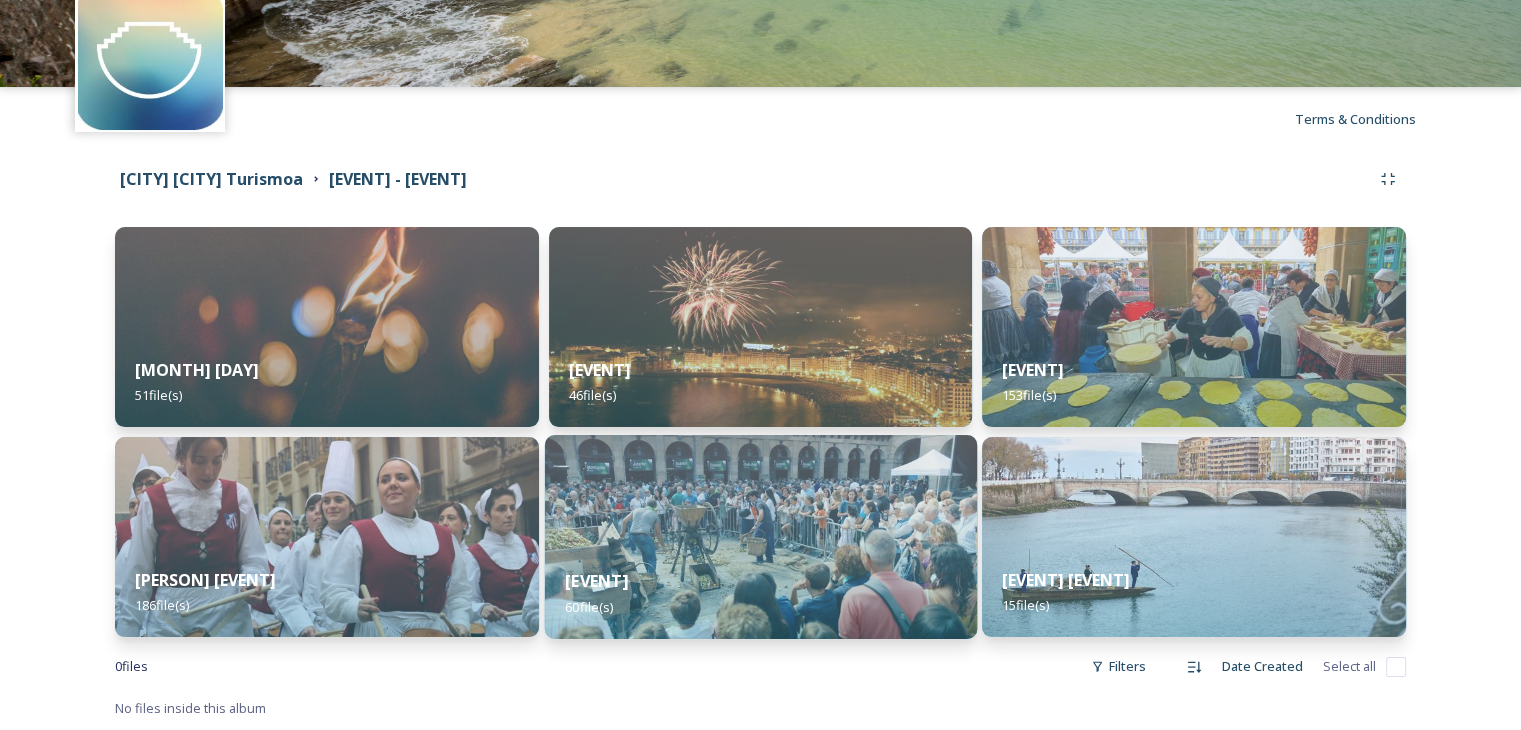 click on "Euskal Jaiak 60  file(s)" at bounding box center (760, 593) 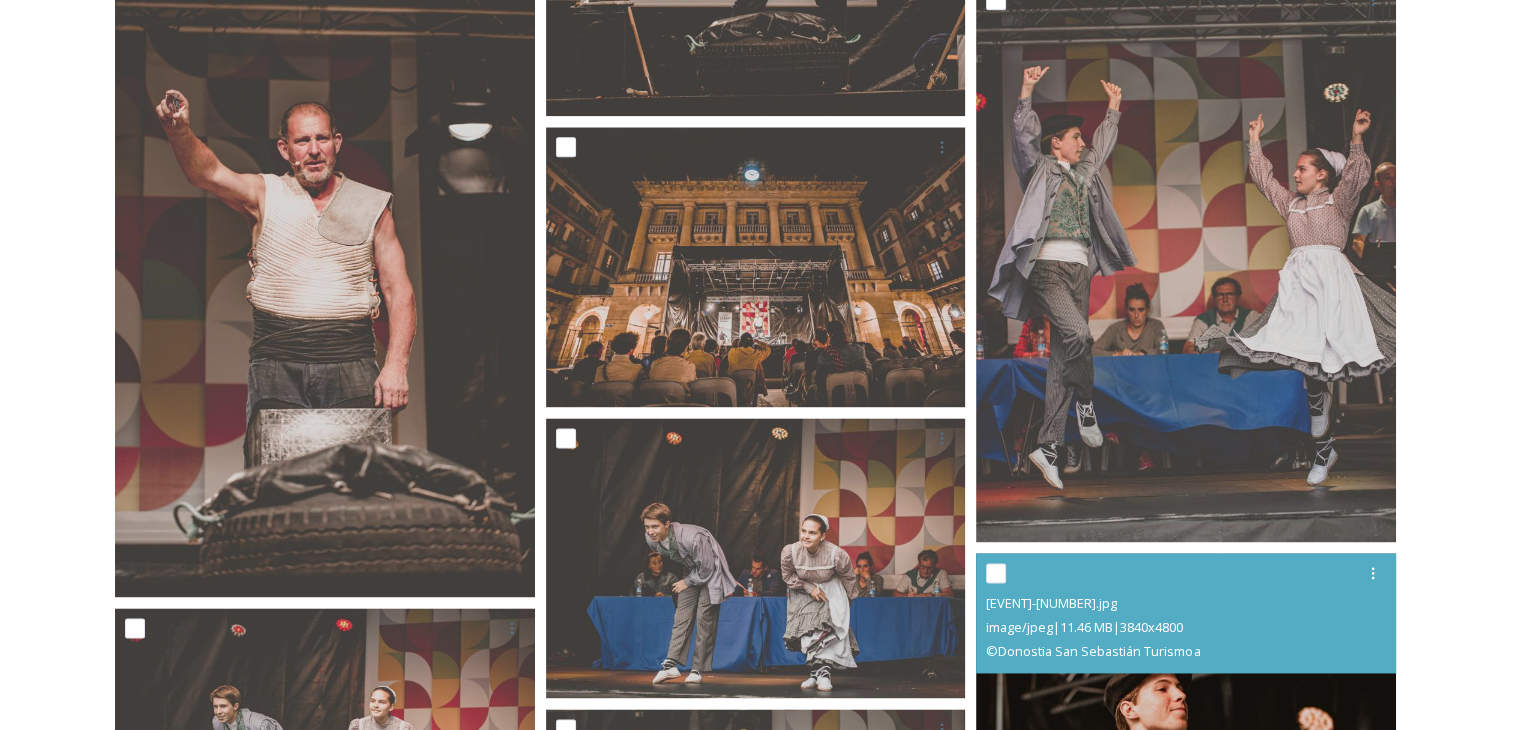 scroll, scrollTop: 2600, scrollLeft: 0, axis: vertical 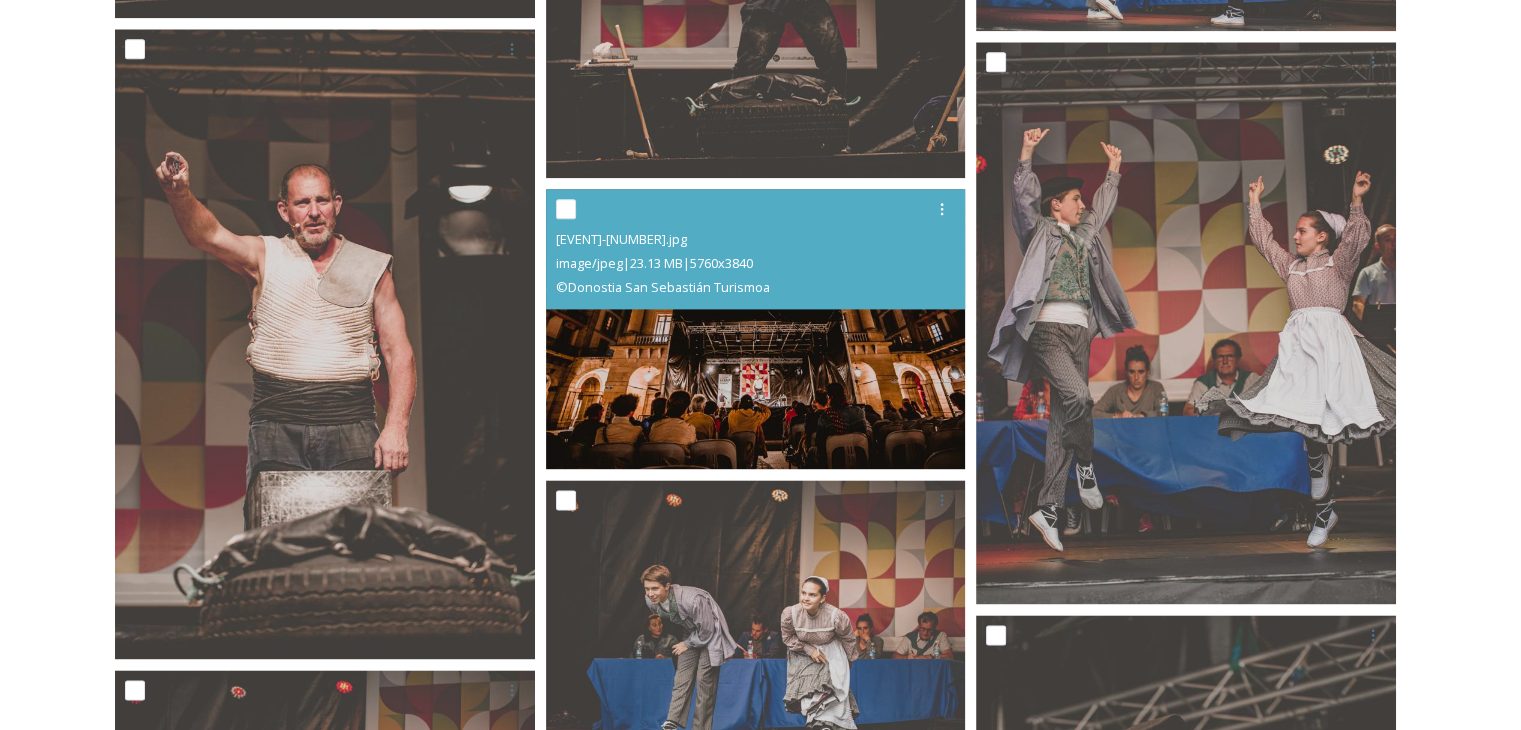 click at bounding box center (756, 329) 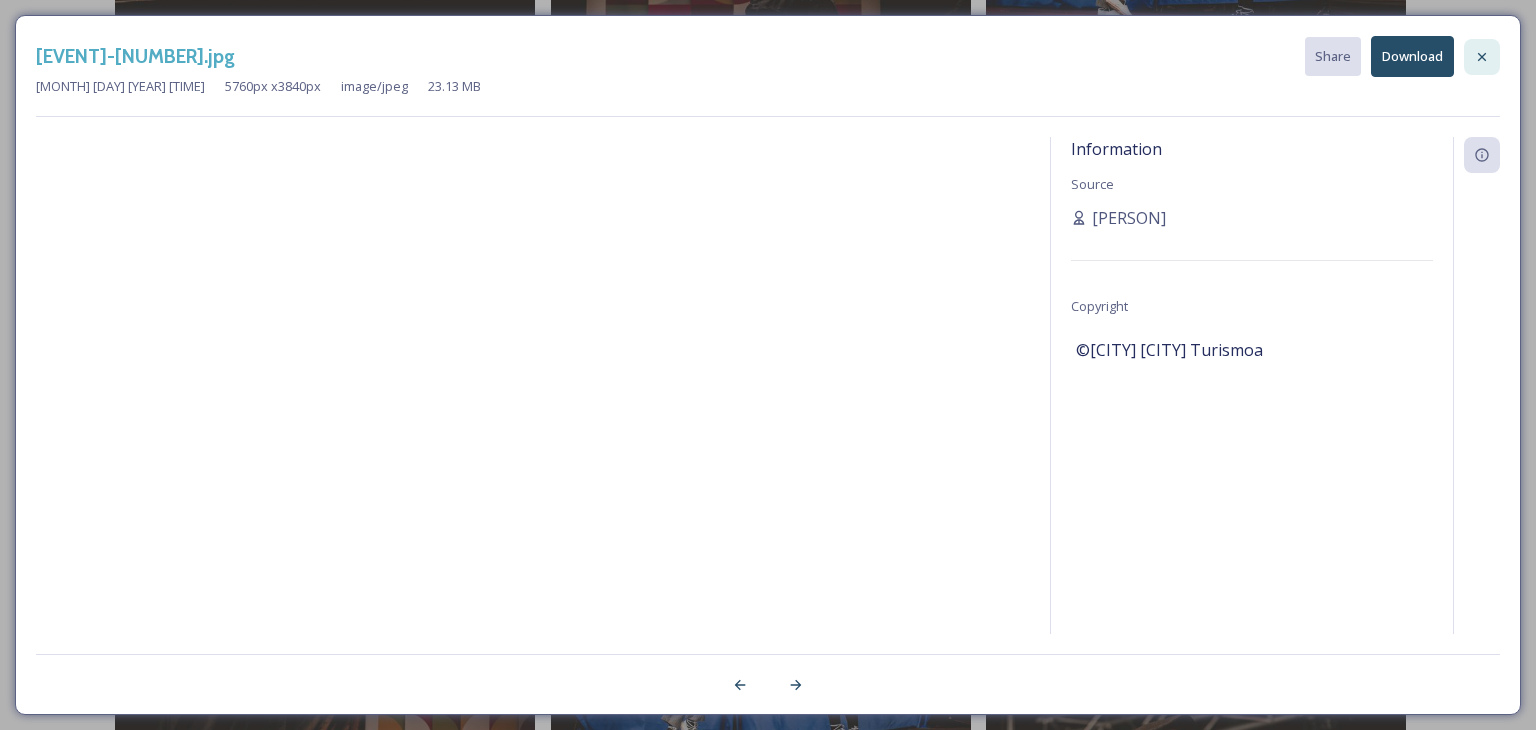 click 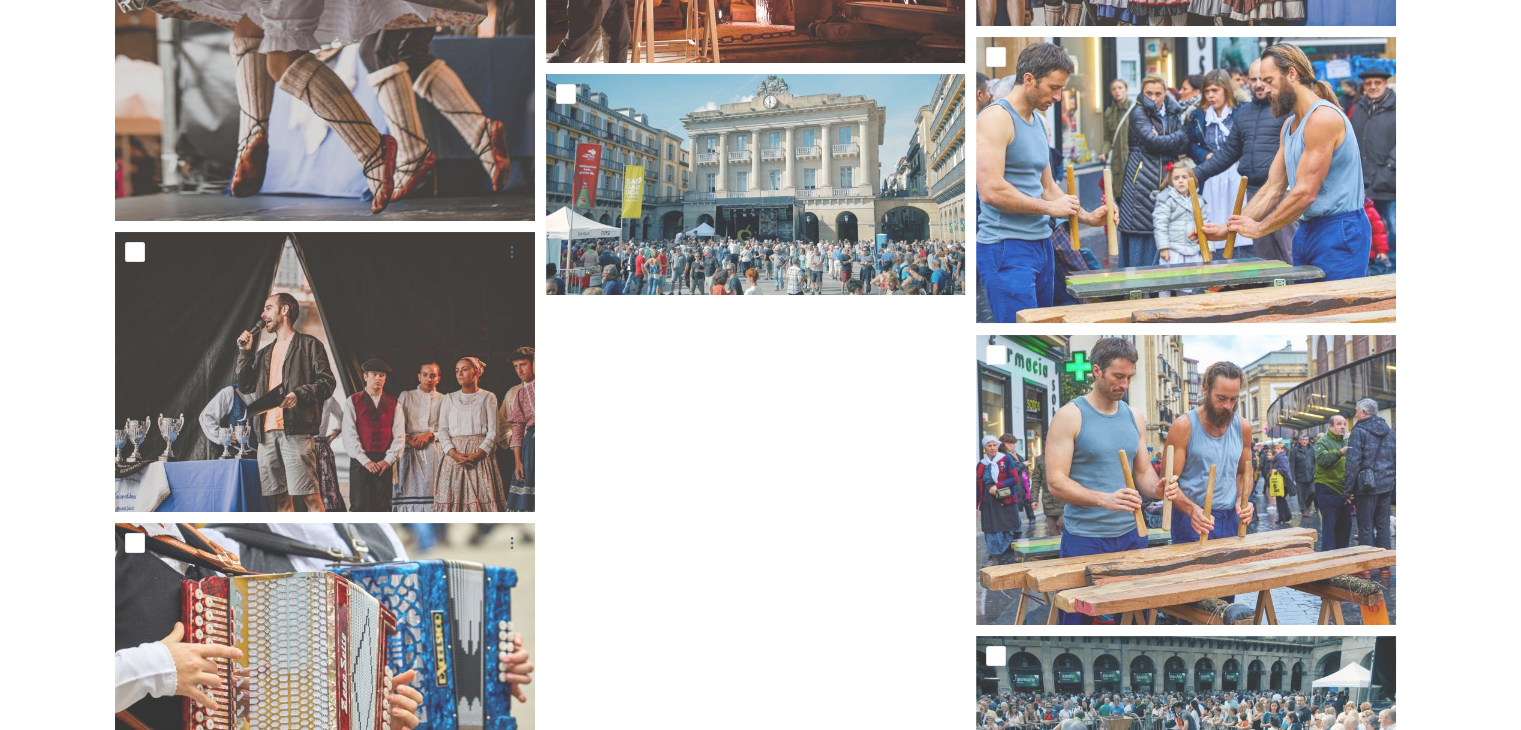 scroll, scrollTop: 7800, scrollLeft: 0, axis: vertical 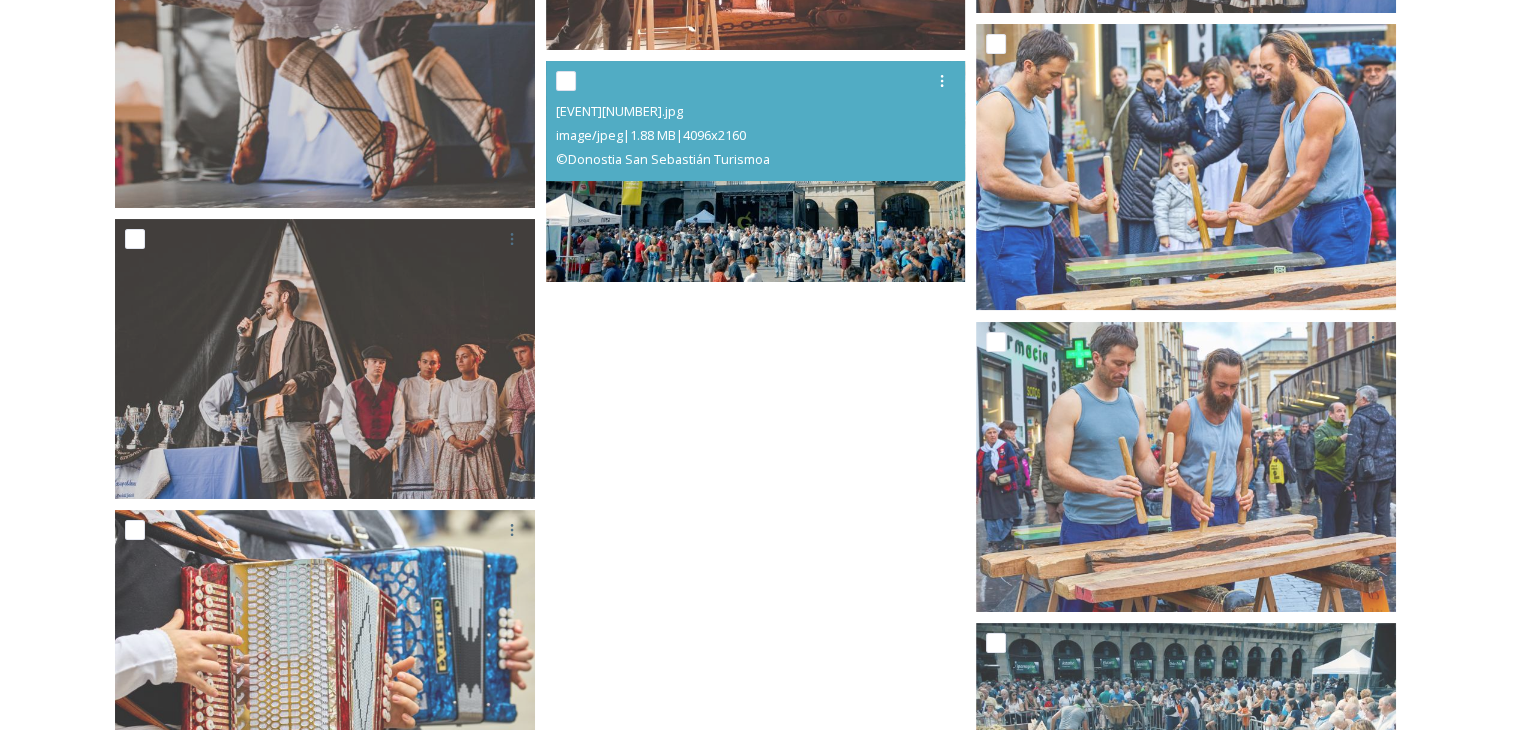 click on "© Donostia San Sebastián Turismoa" at bounding box center (758, 159) 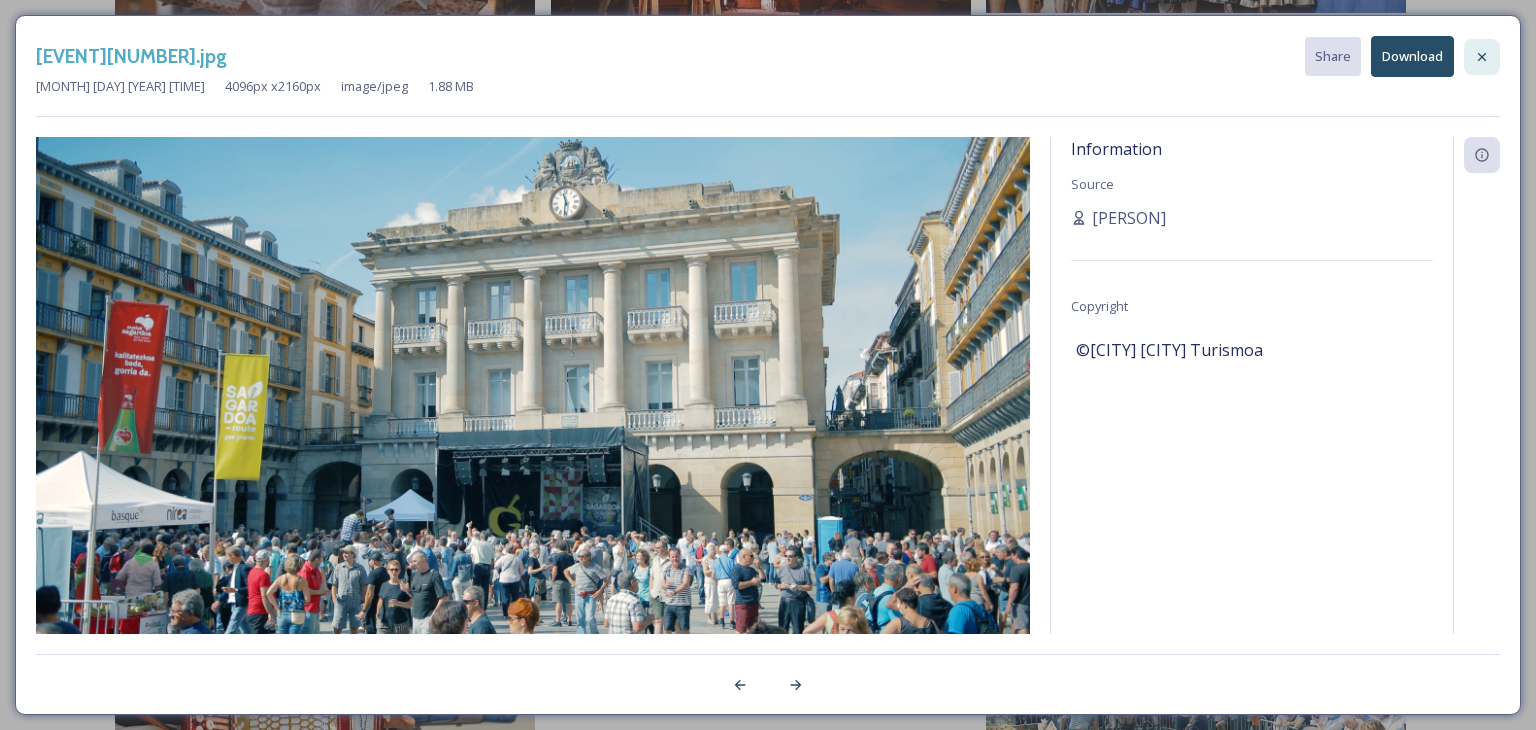 click 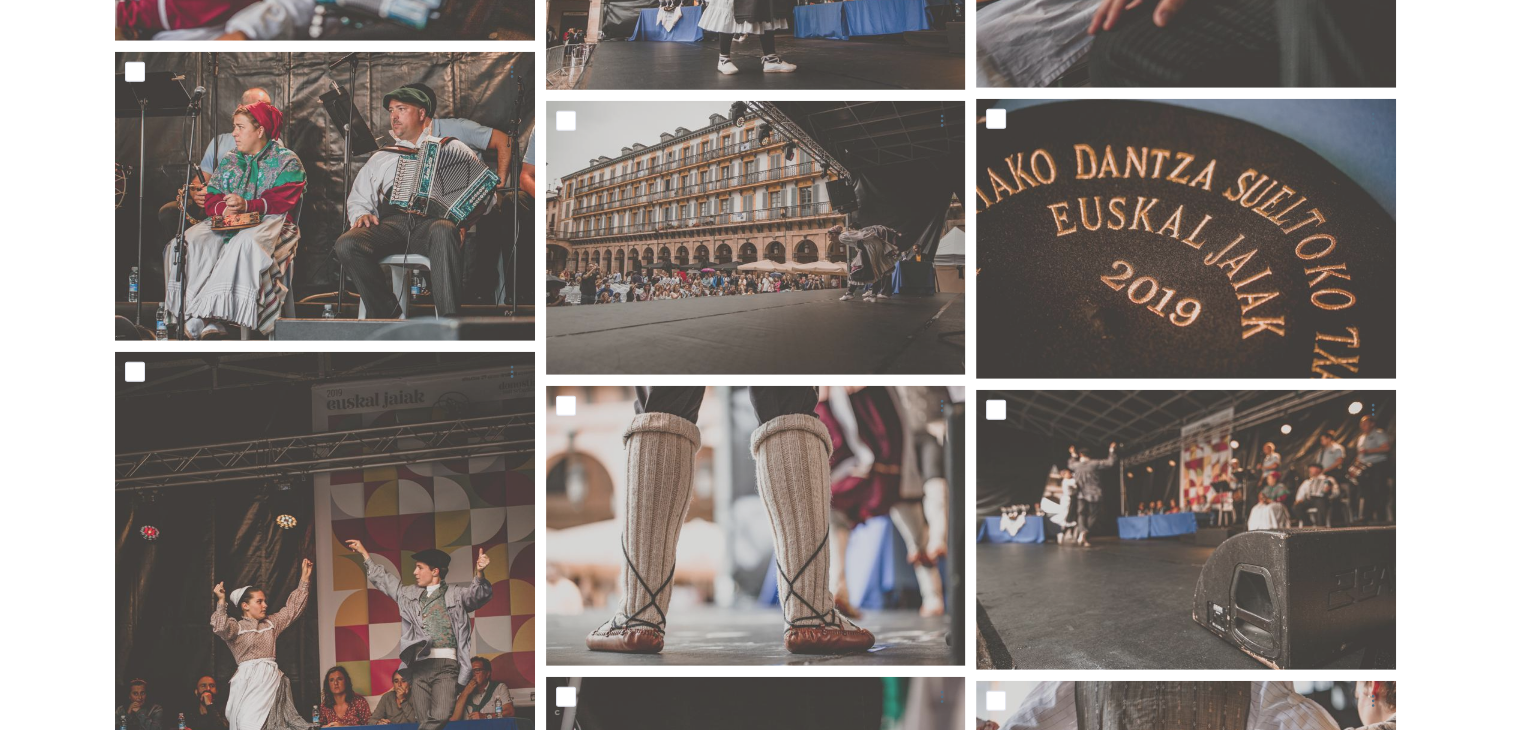 scroll, scrollTop: 5595, scrollLeft: 0, axis: vertical 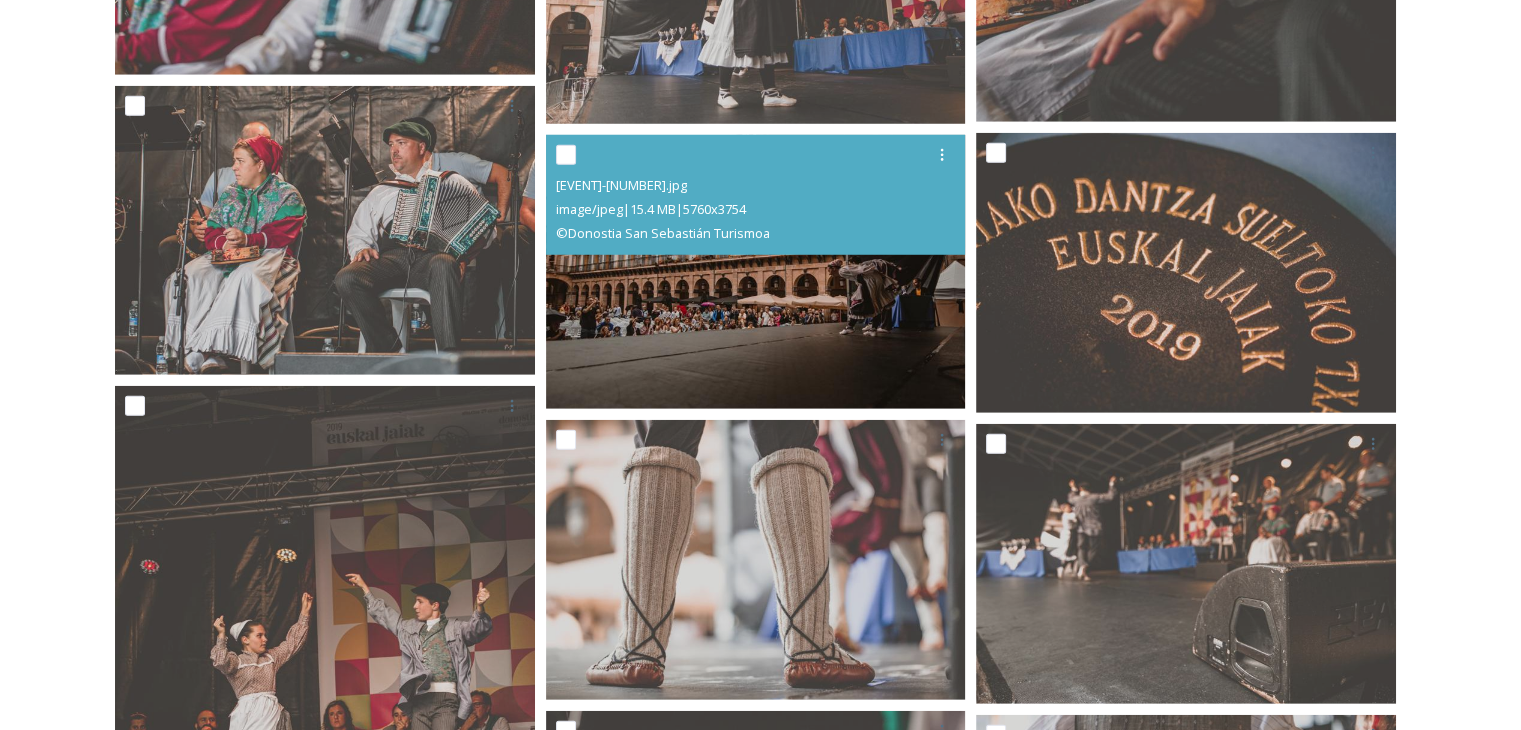 click at bounding box center [756, 272] 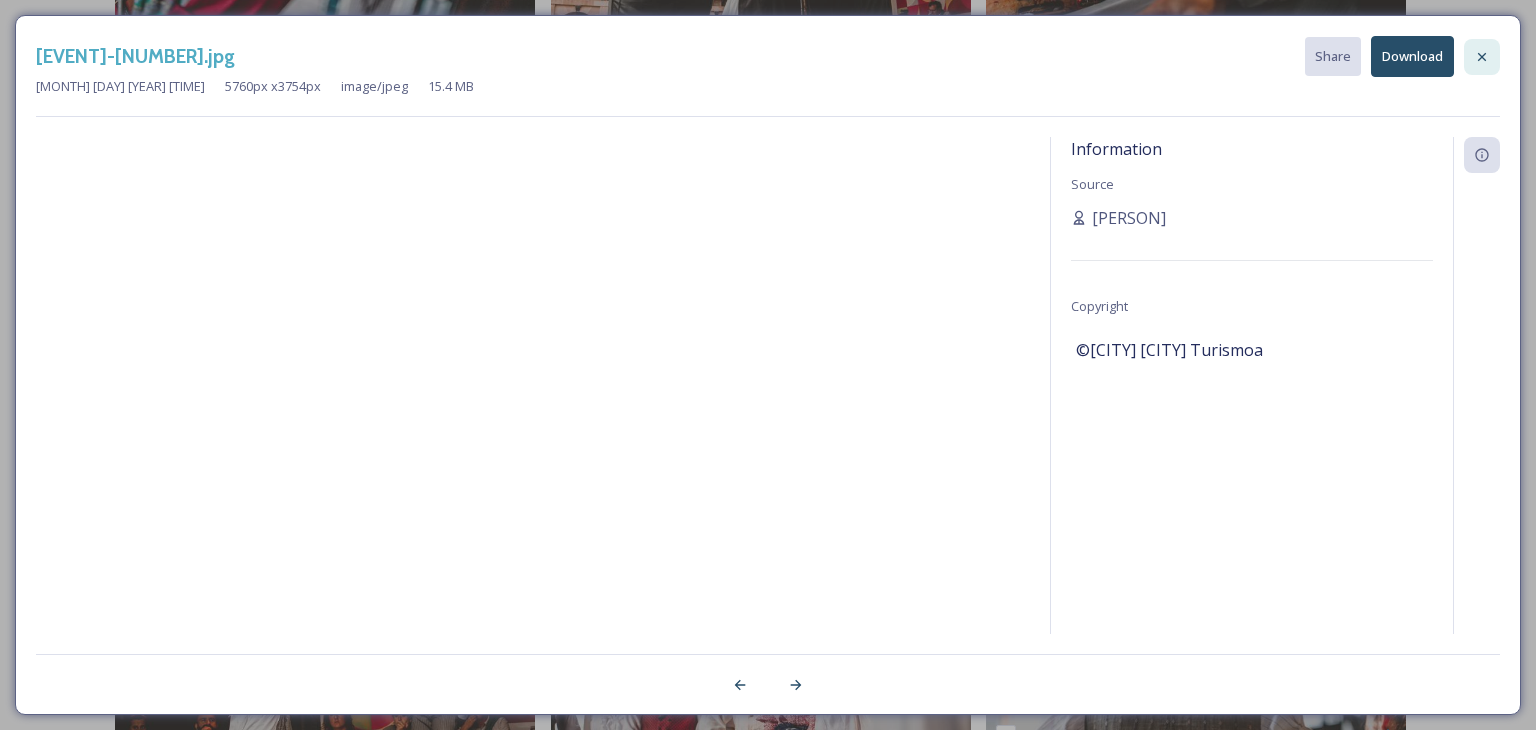 click 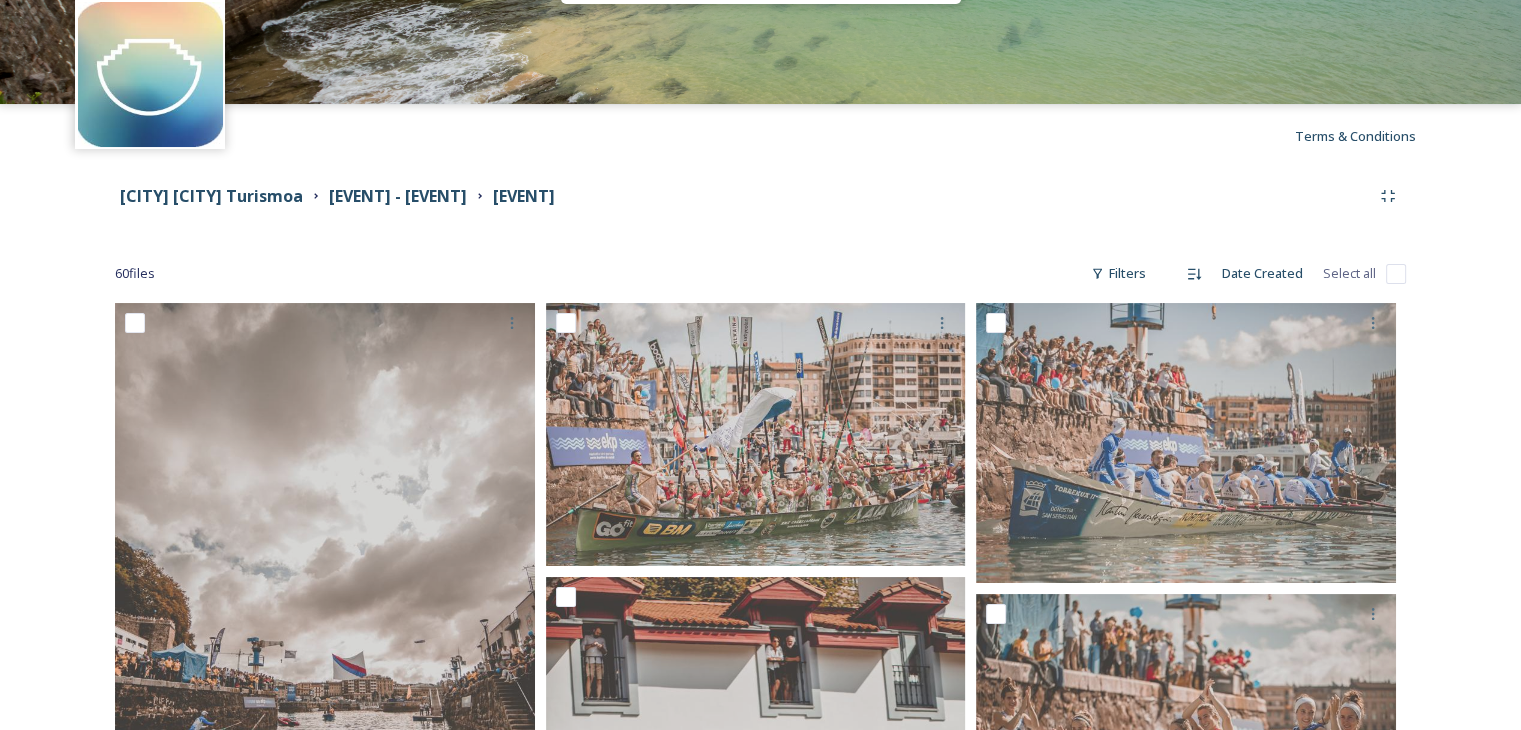 scroll, scrollTop: 0, scrollLeft: 0, axis: both 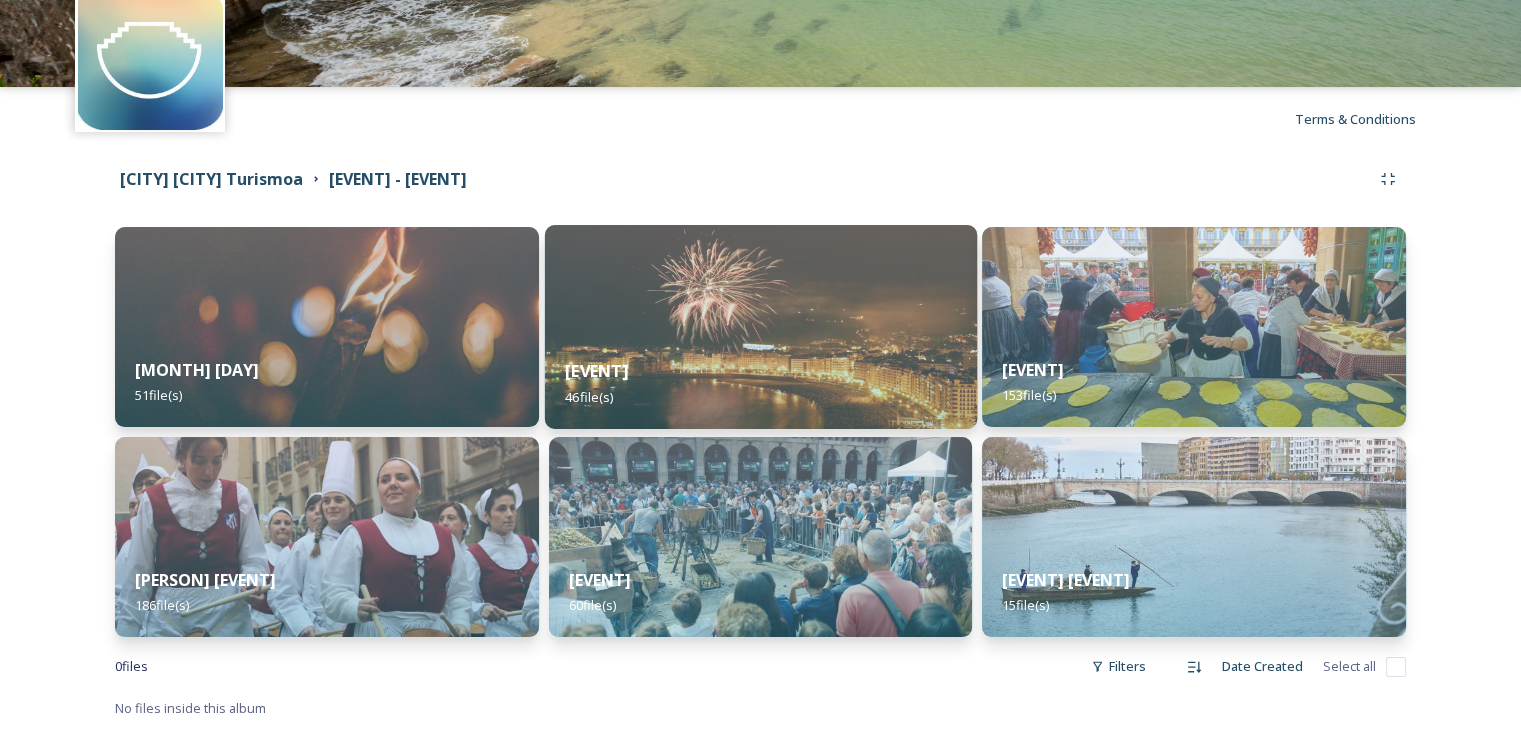 click at bounding box center (760, 327) 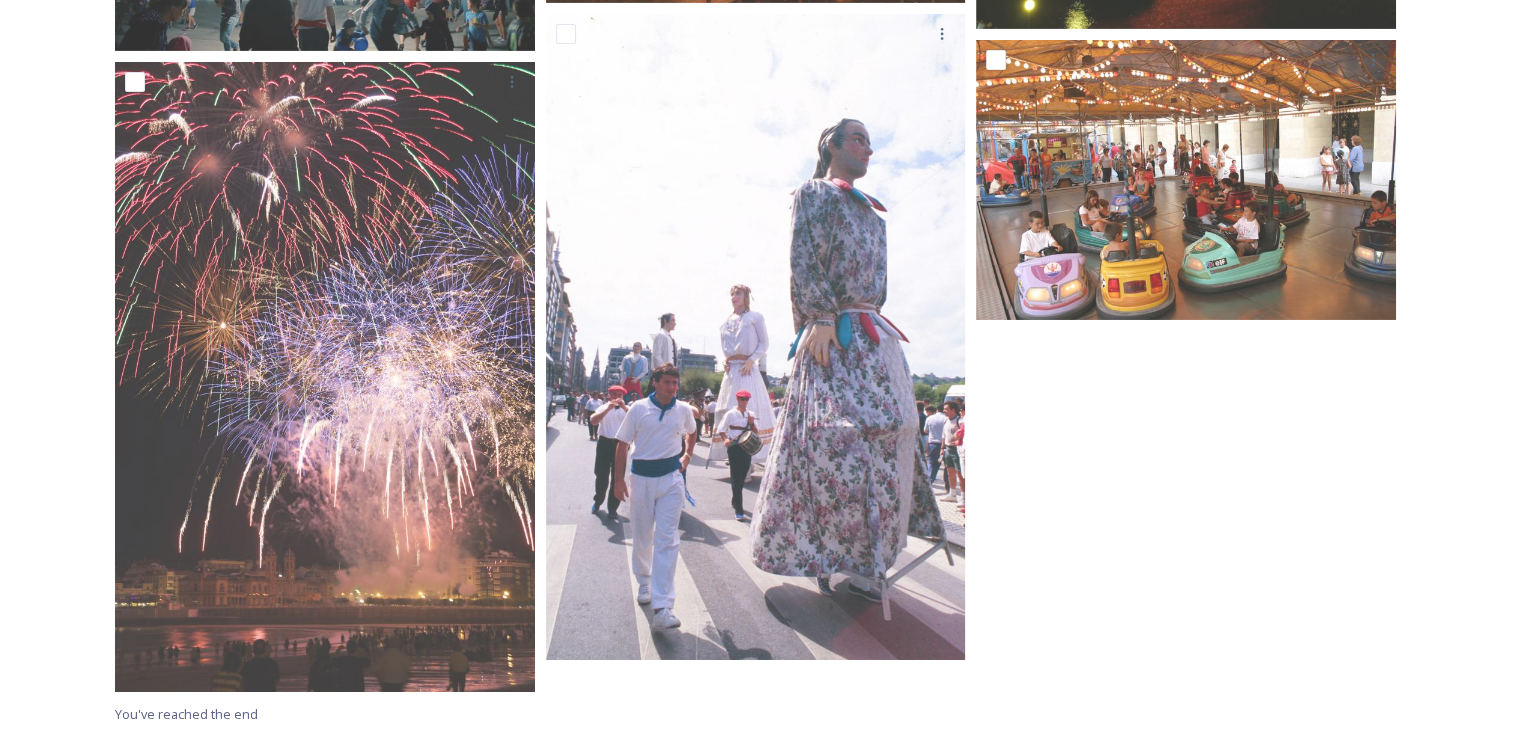scroll, scrollTop: 6786, scrollLeft: 0, axis: vertical 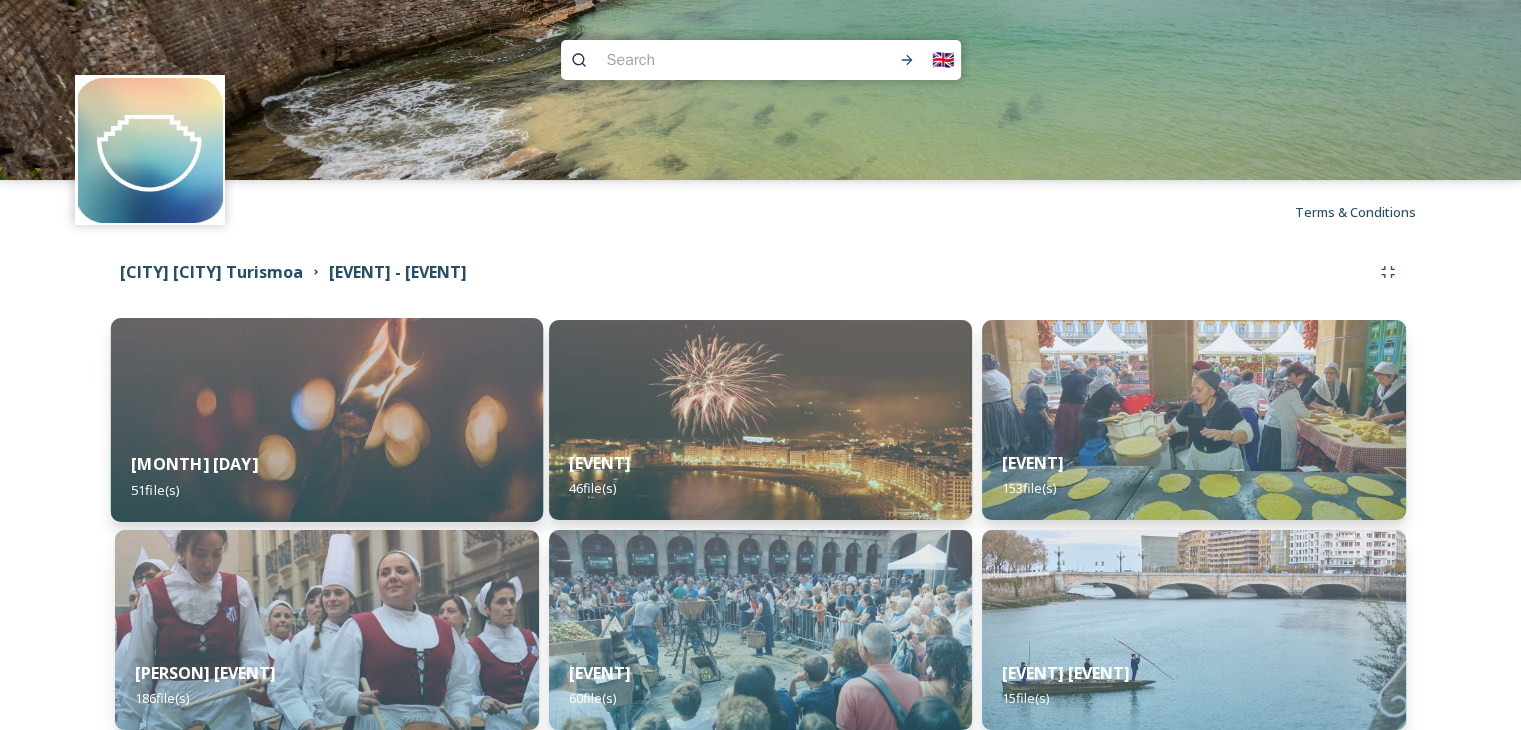click at bounding box center [327, 420] 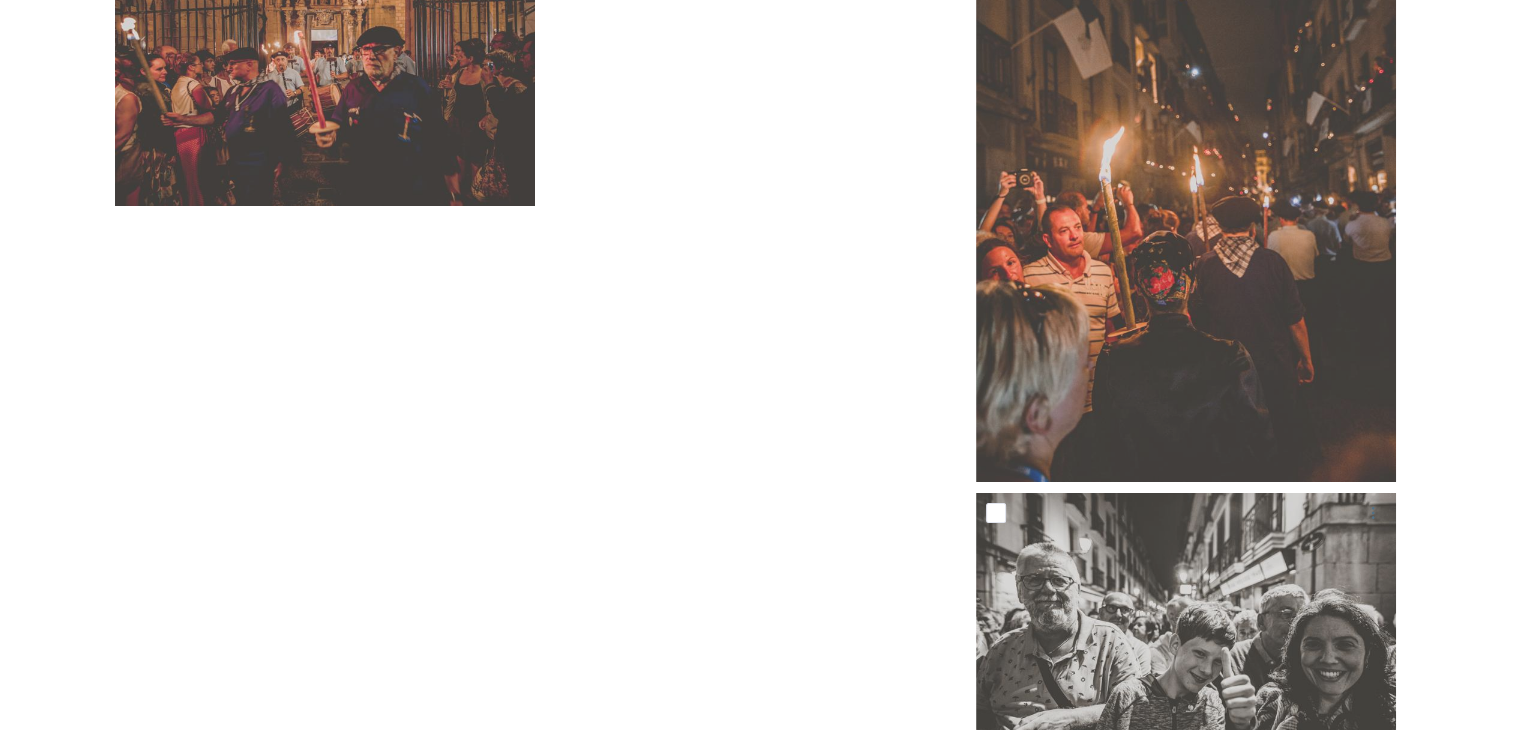 scroll, scrollTop: 7483, scrollLeft: 0, axis: vertical 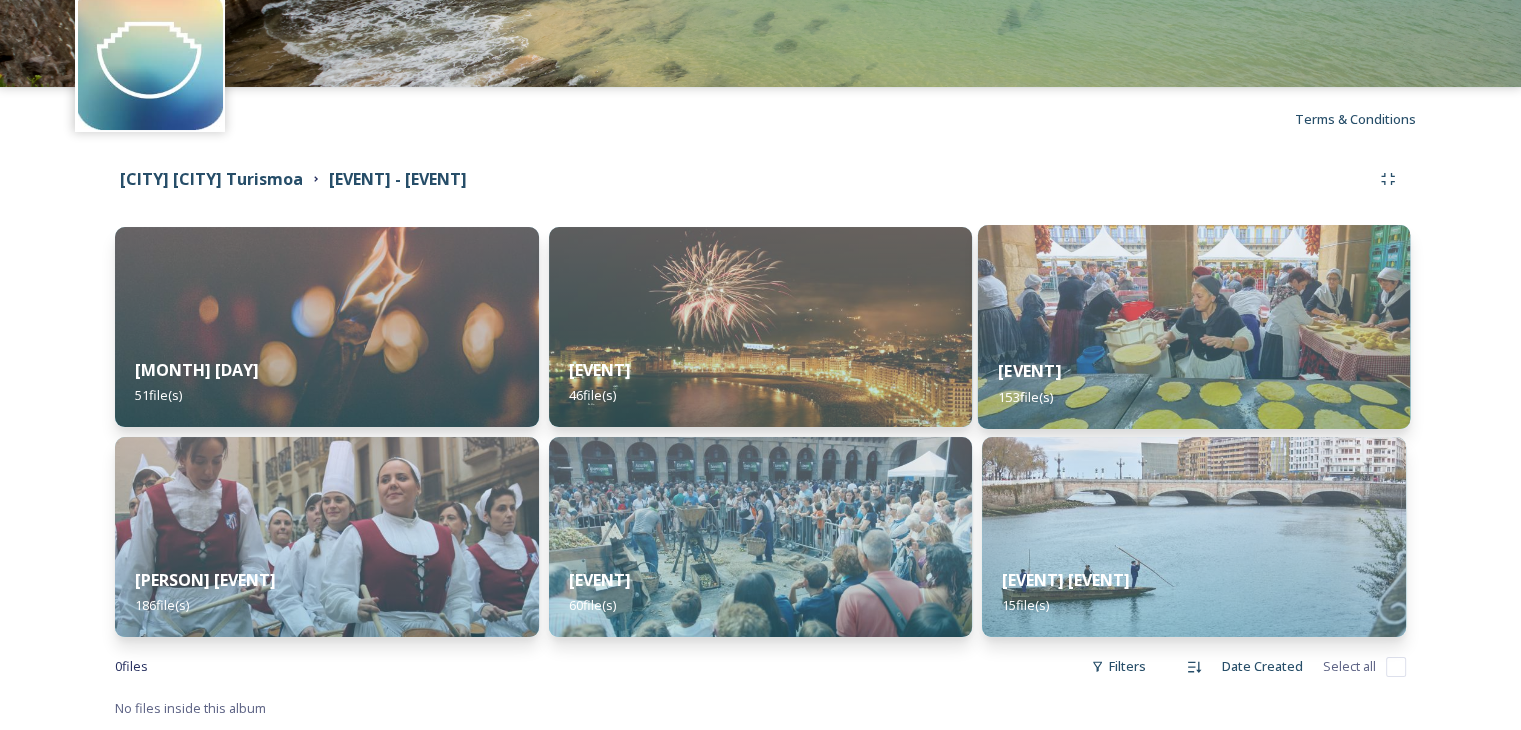 click at bounding box center (1194, 327) 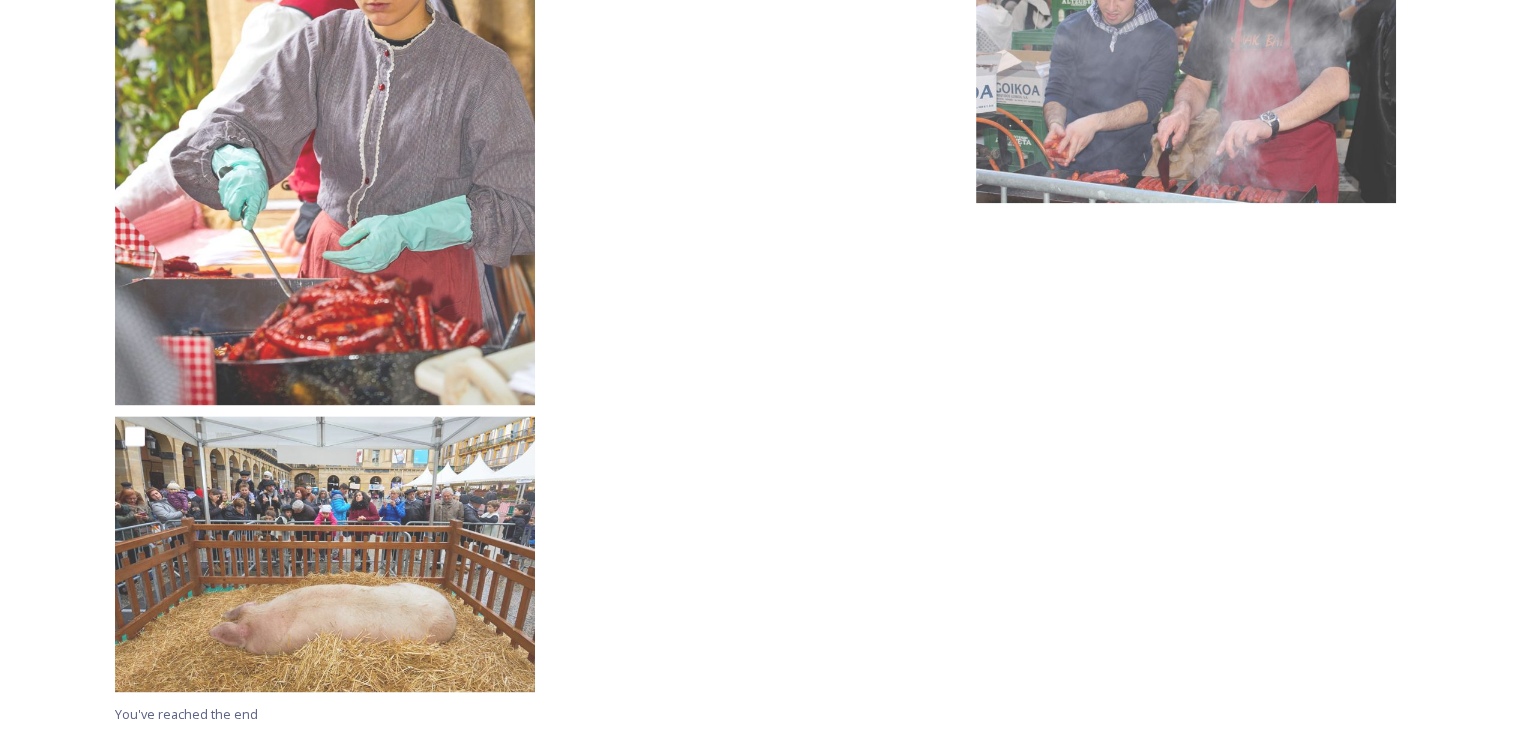 scroll, scrollTop: 17720, scrollLeft: 0, axis: vertical 